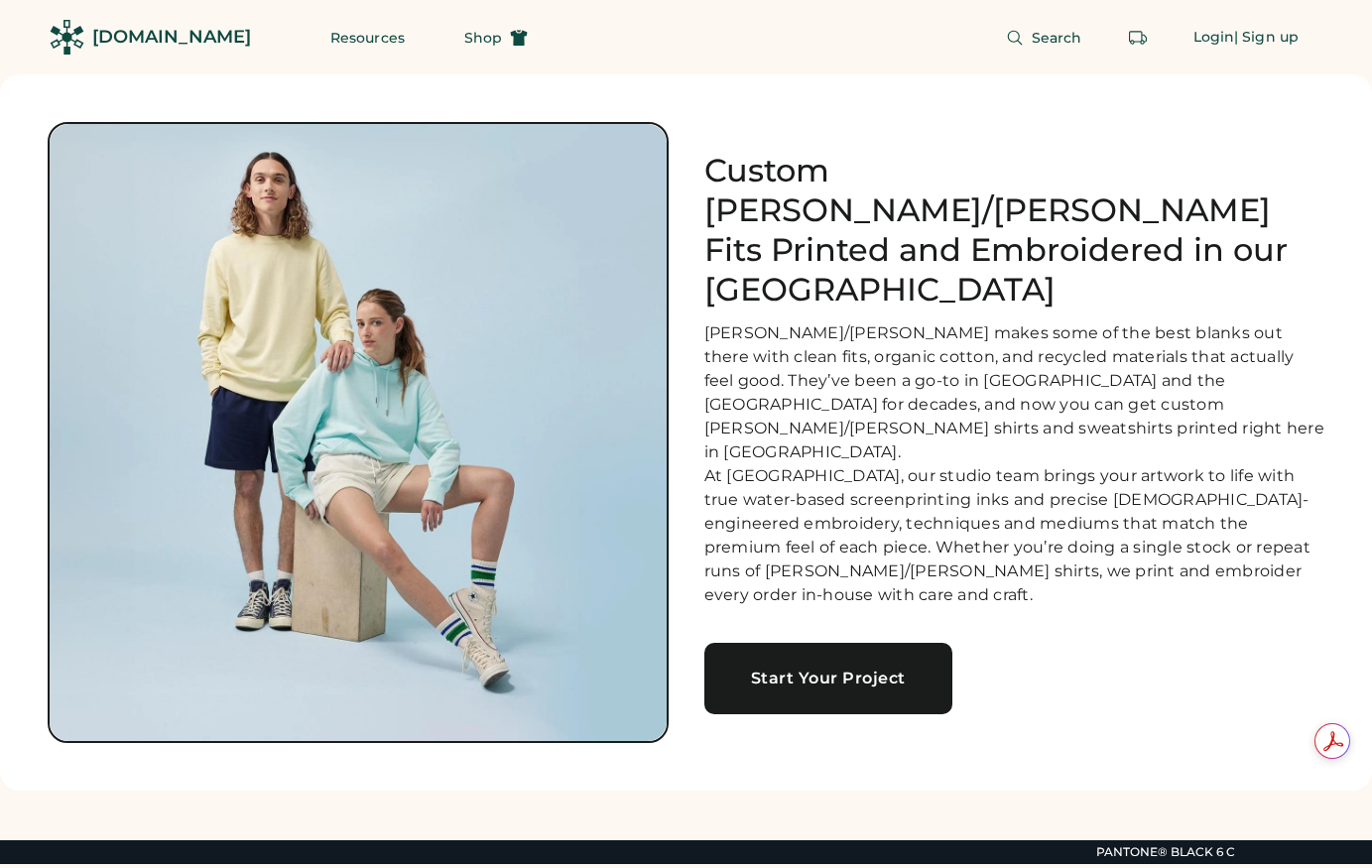 scroll, scrollTop: 0, scrollLeft: 0, axis: both 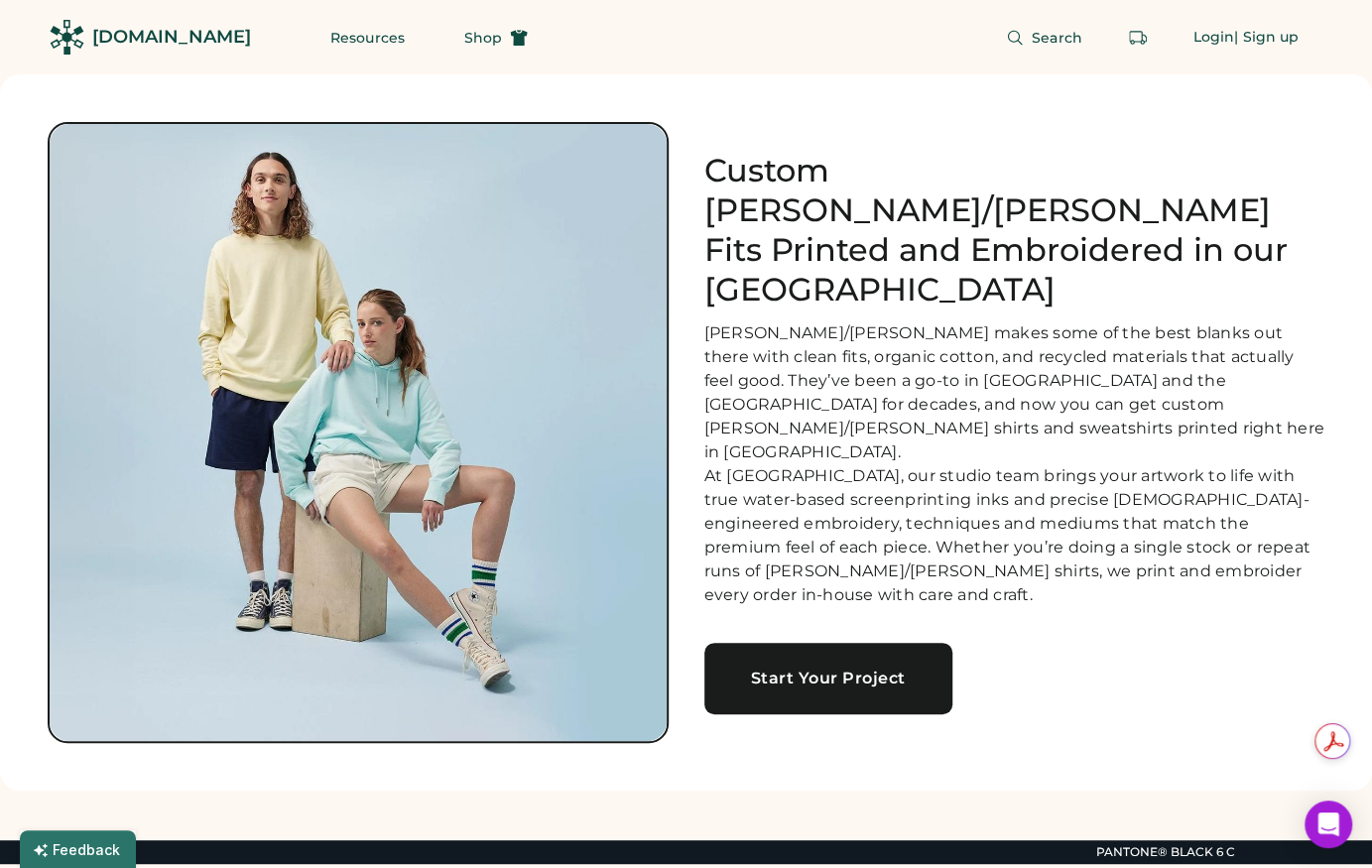 click on "Start Your Project" at bounding box center [828, 679] 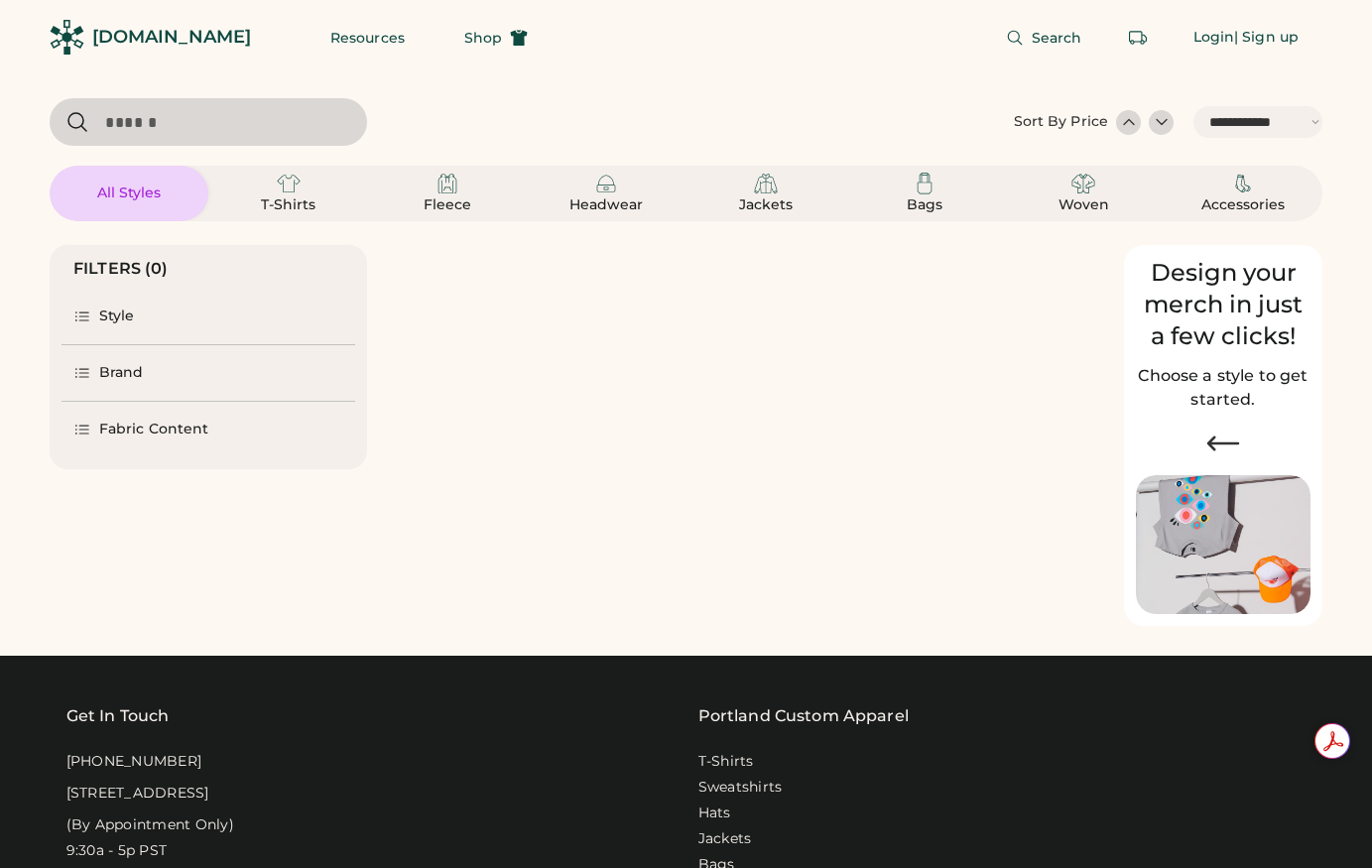 select on "*****" 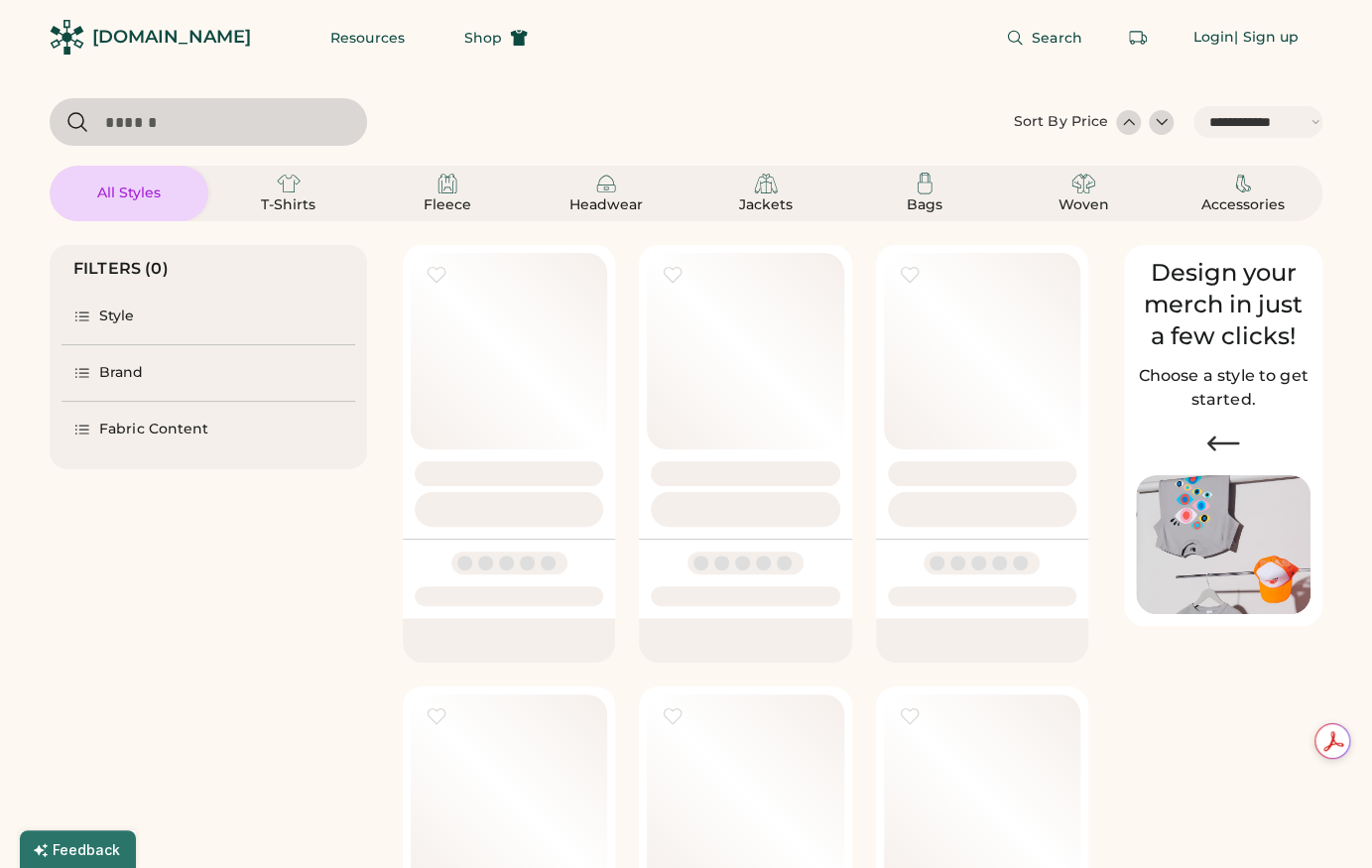 scroll, scrollTop: 0, scrollLeft: 0, axis: both 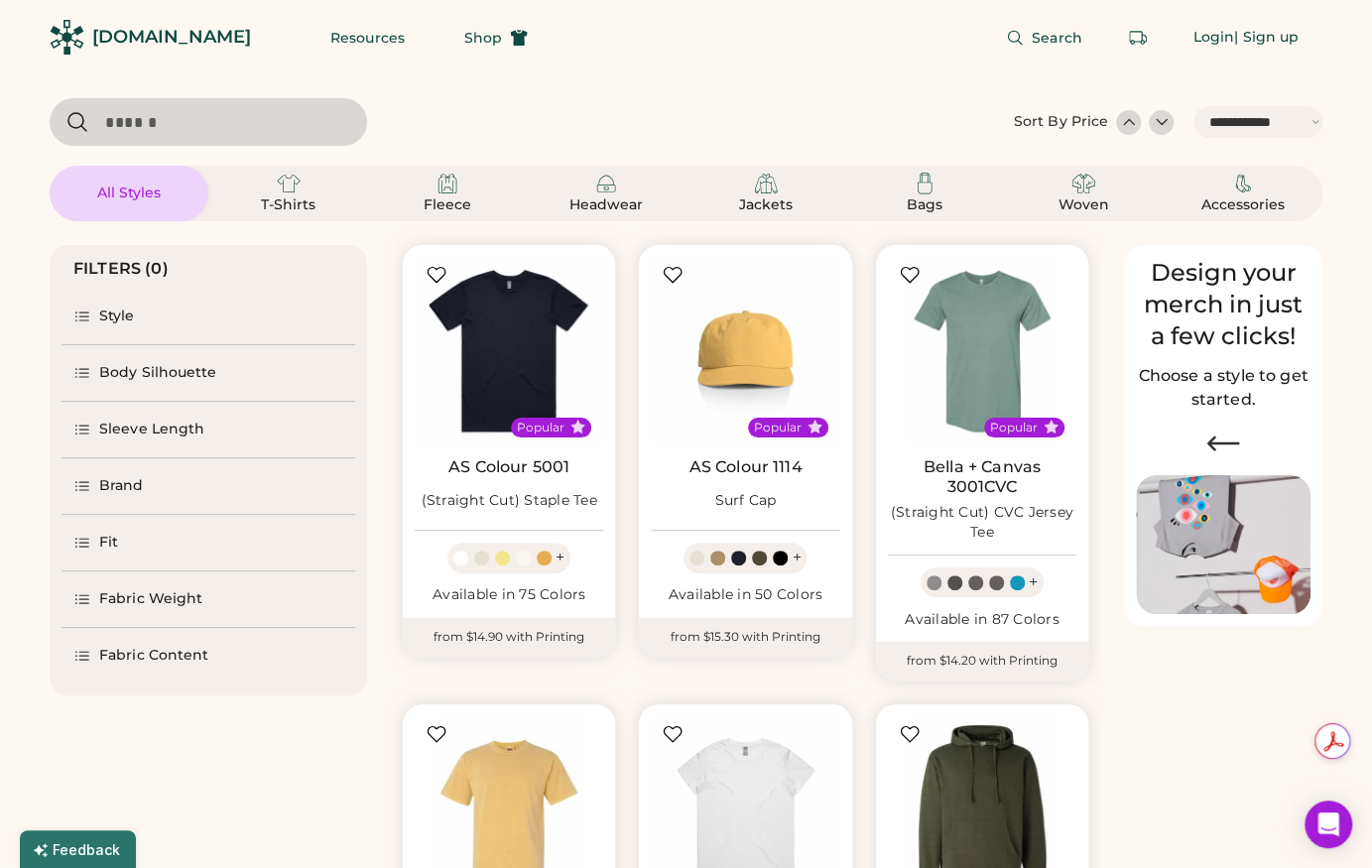 click on "Style" at bounding box center (117, 316) 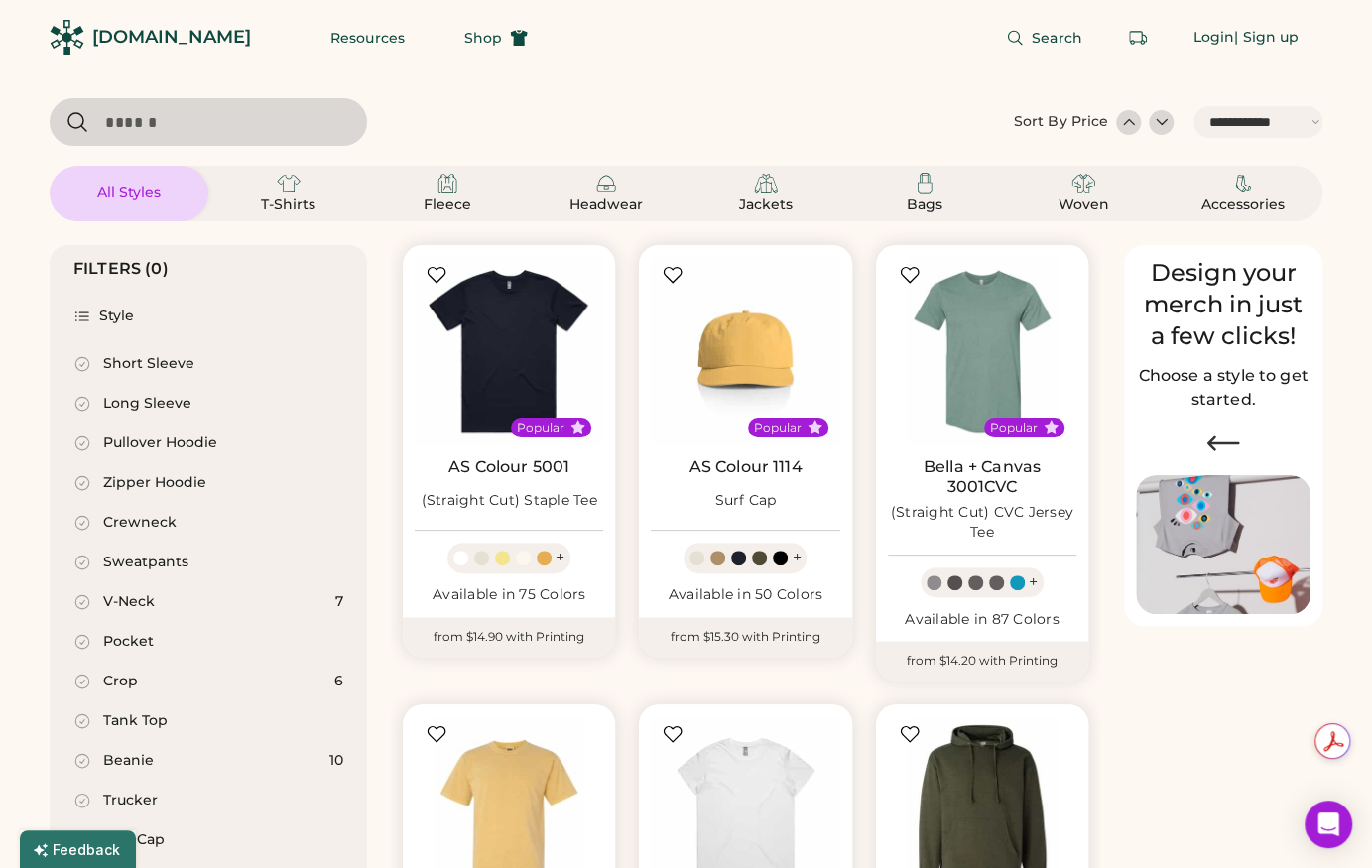 click on "Crewneck" at bounding box center [208, 523] 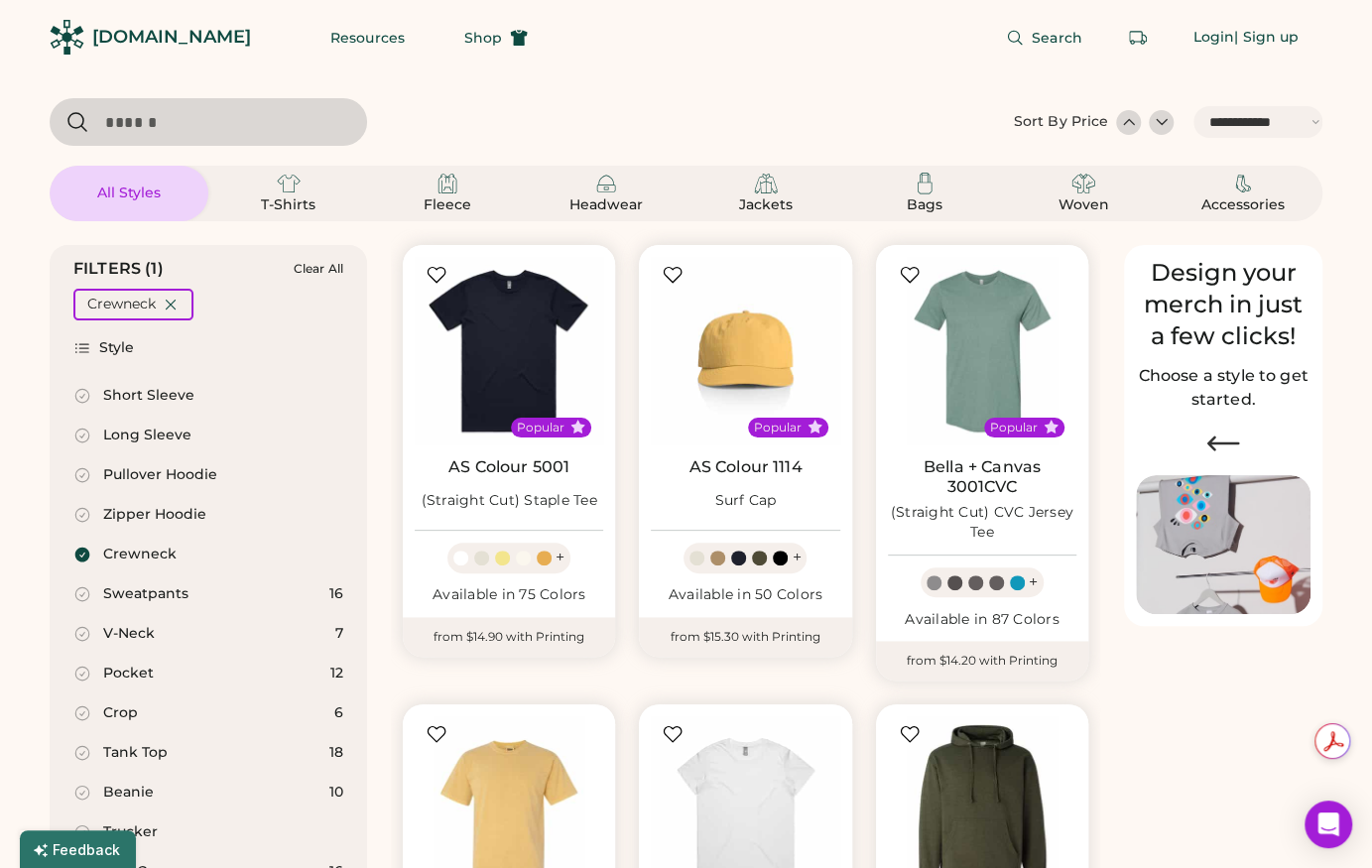 select on "*" 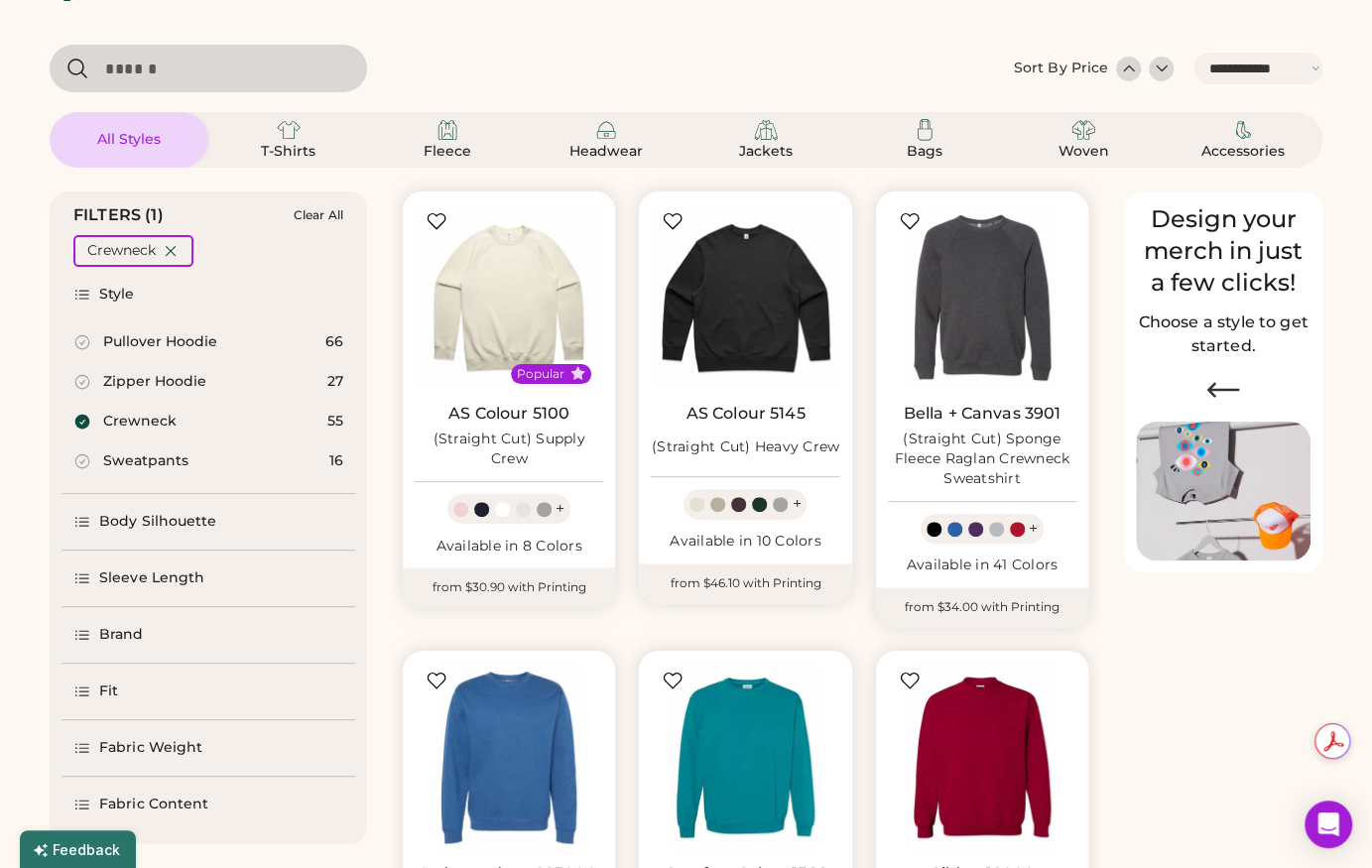 scroll, scrollTop: 26, scrollLeft: 0, axis: vertical 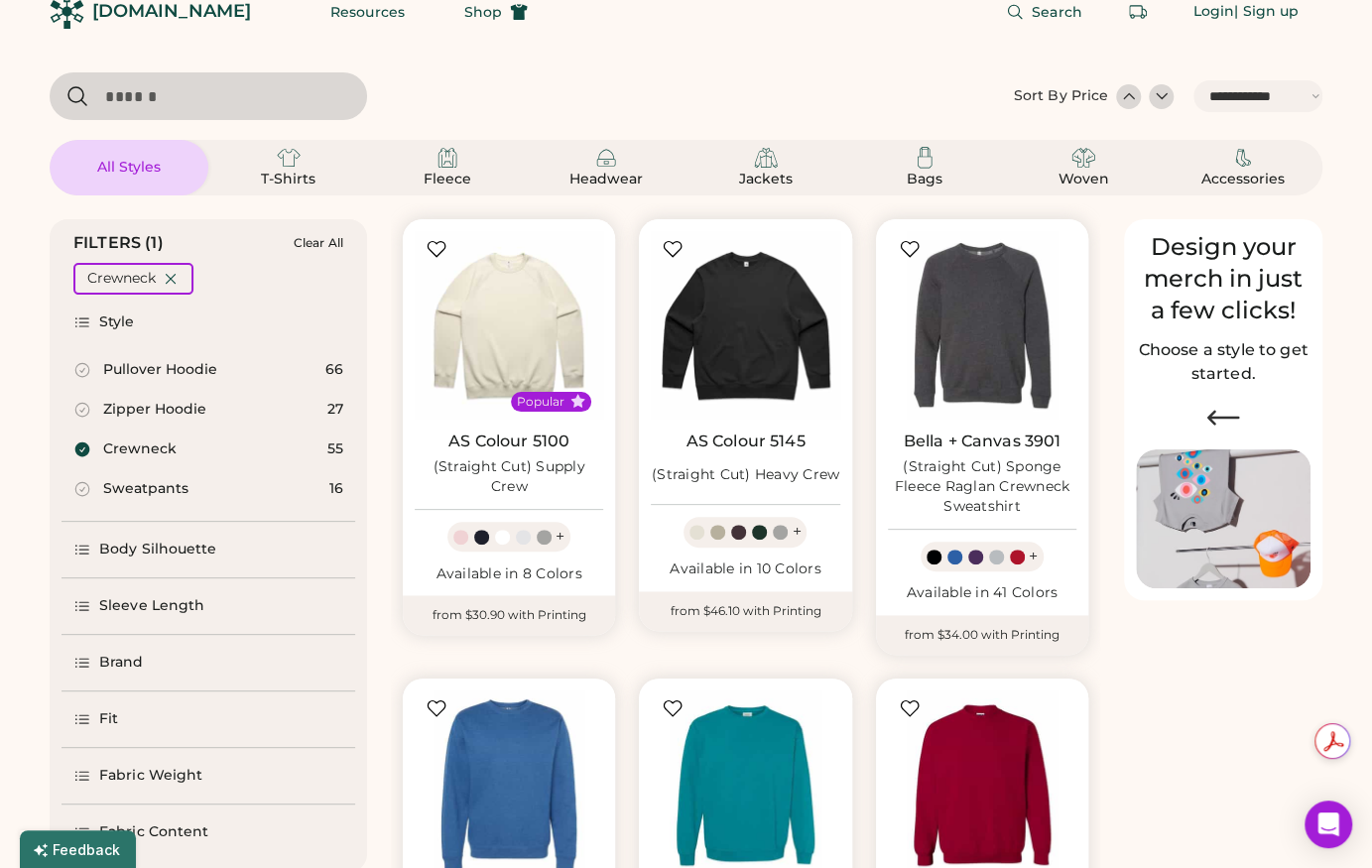 click on "Brand" at bounding box center [121, 663] 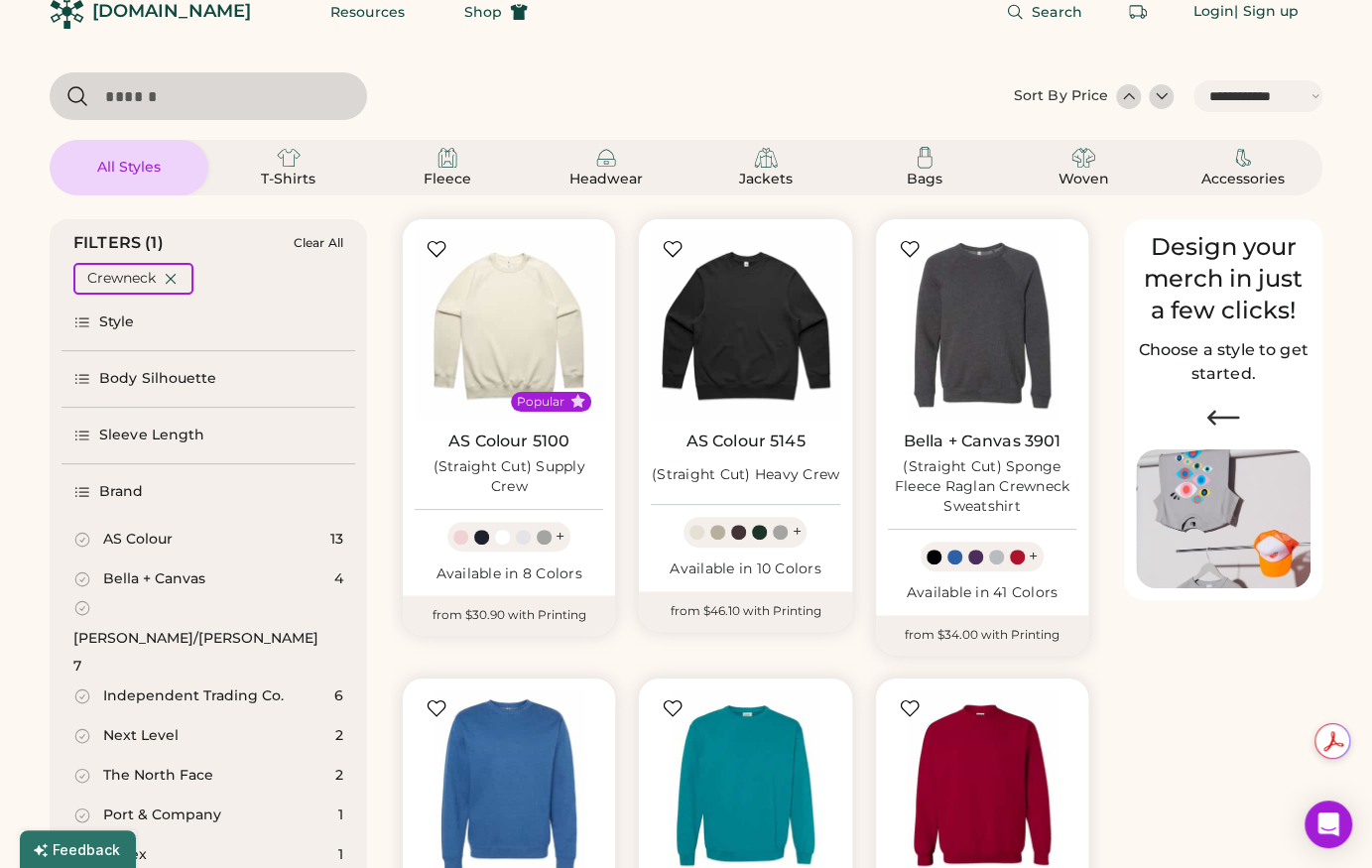 click on "[PERSON_NAME]/[PERSON_NAME]" at bounding box center (195, 639) 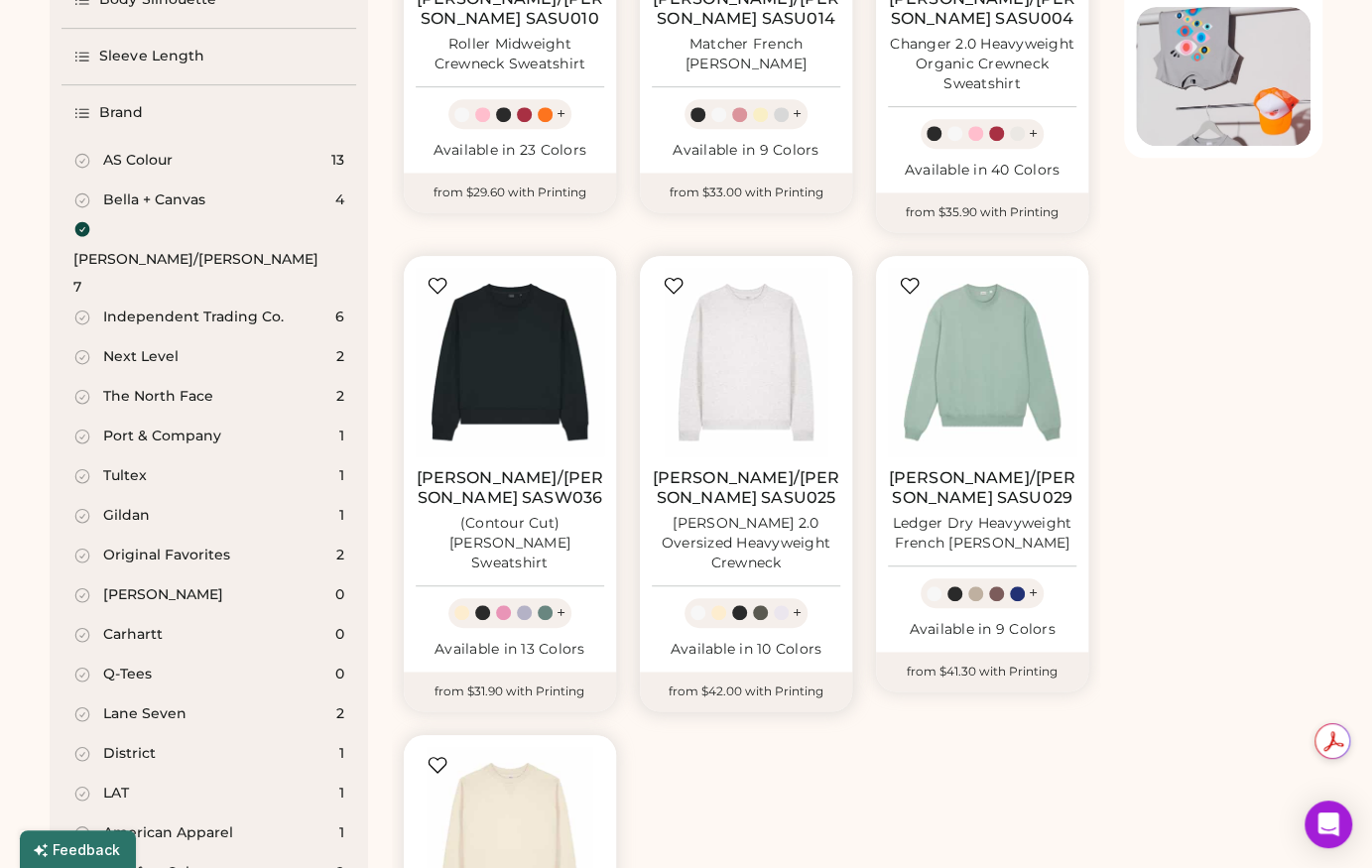 scroll, scrollTop: 0, scrollLeft: 0, axis: both 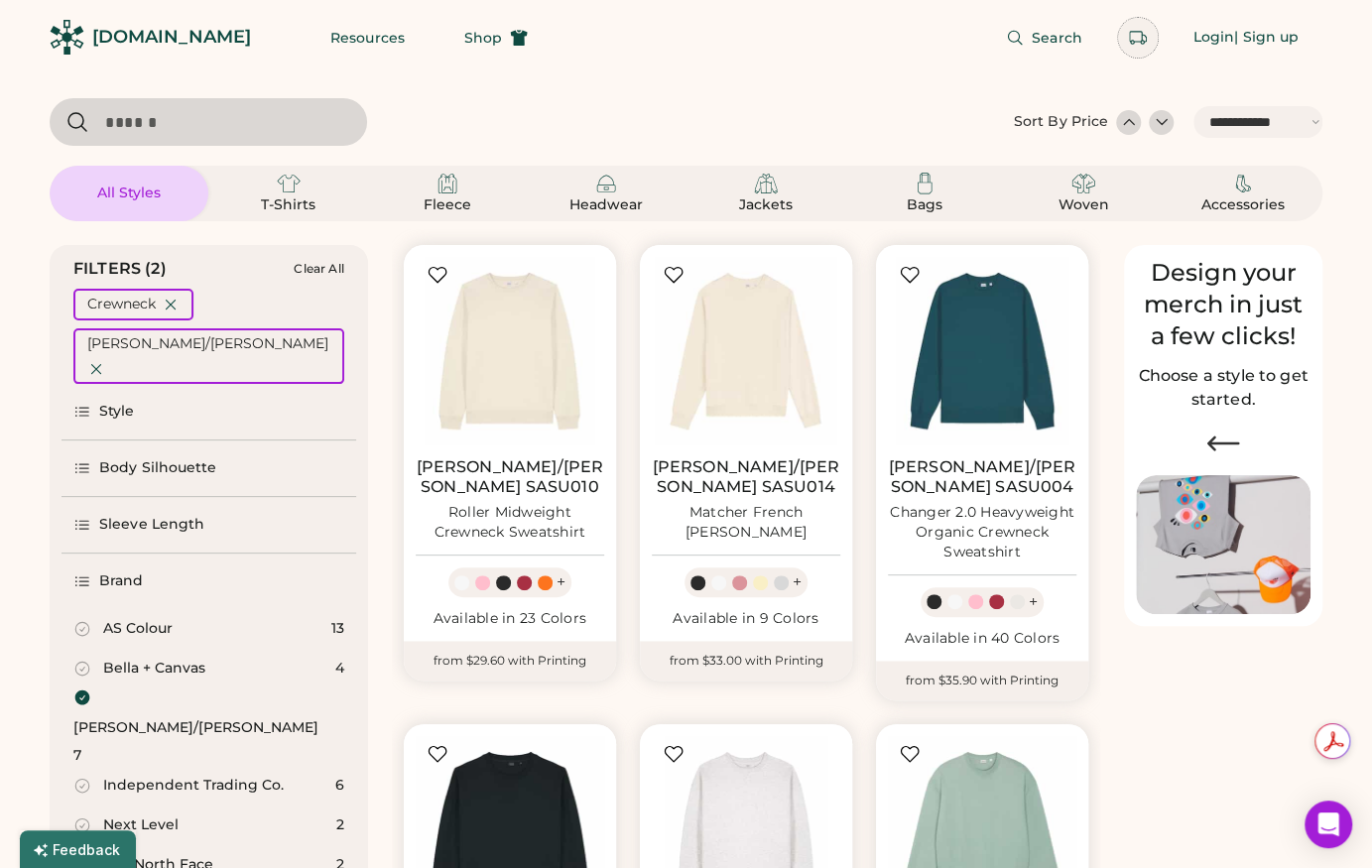click 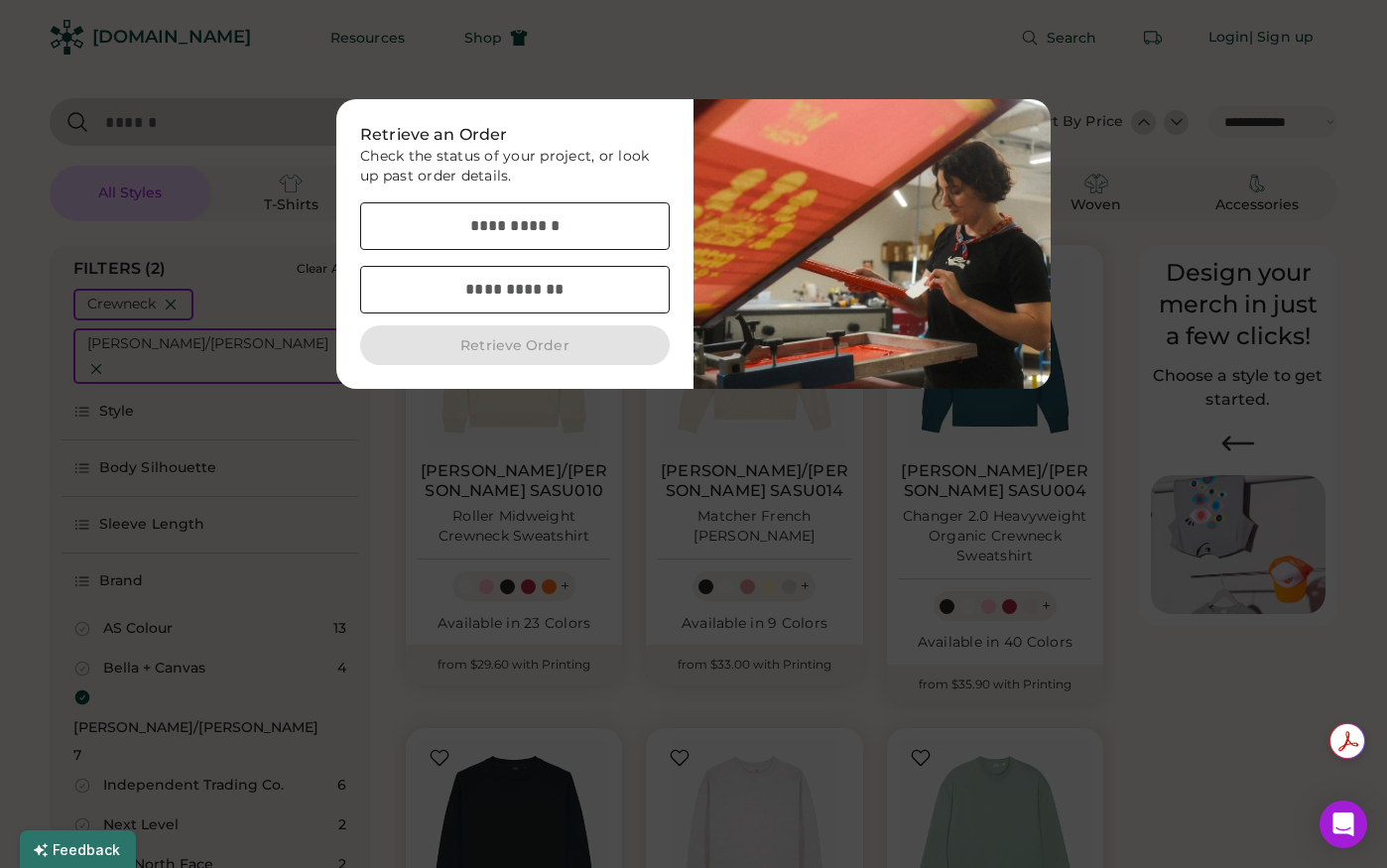 click at bounding box center [694, 434] 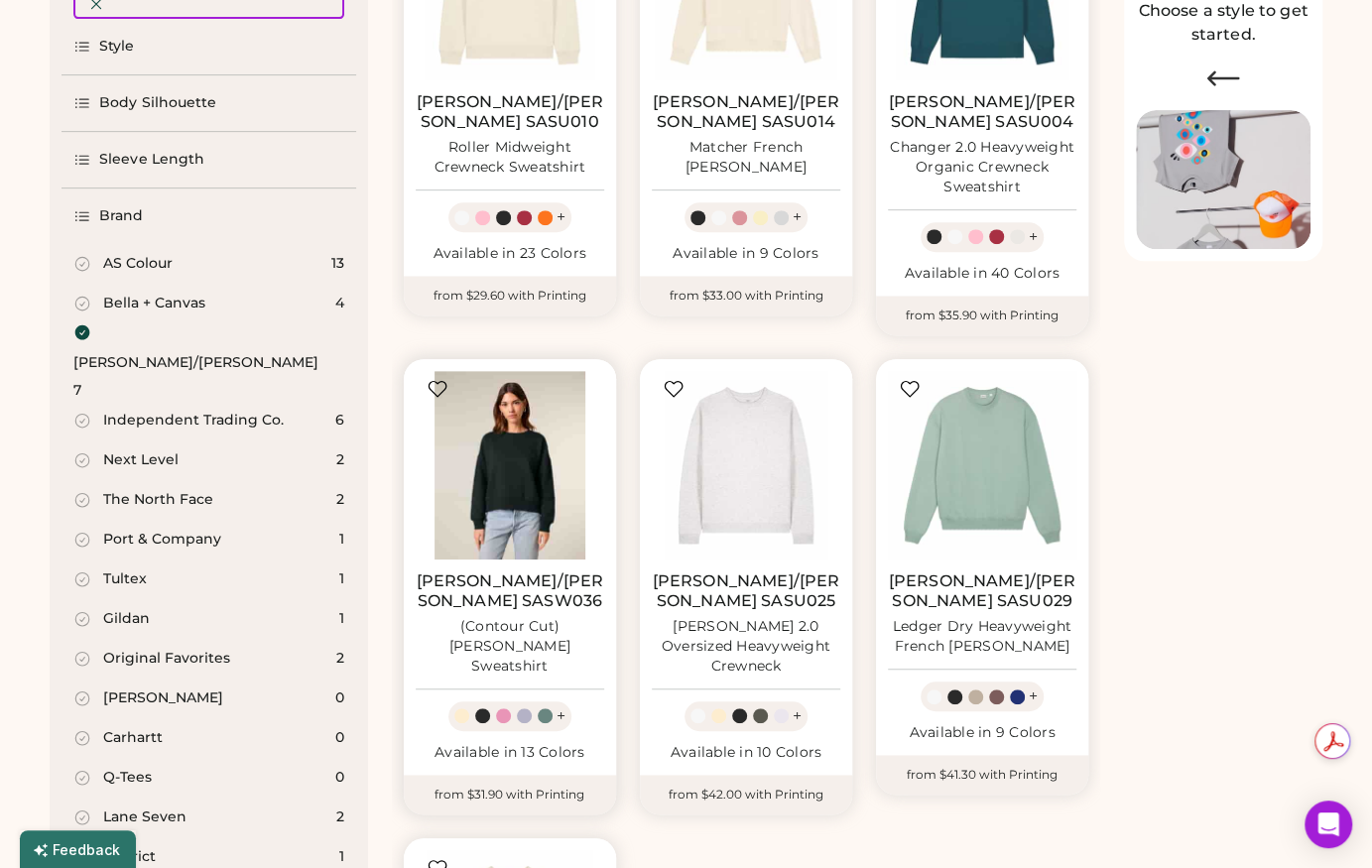 scroll, scrollTop: 367, scrollLeft: 0, axis: vertical 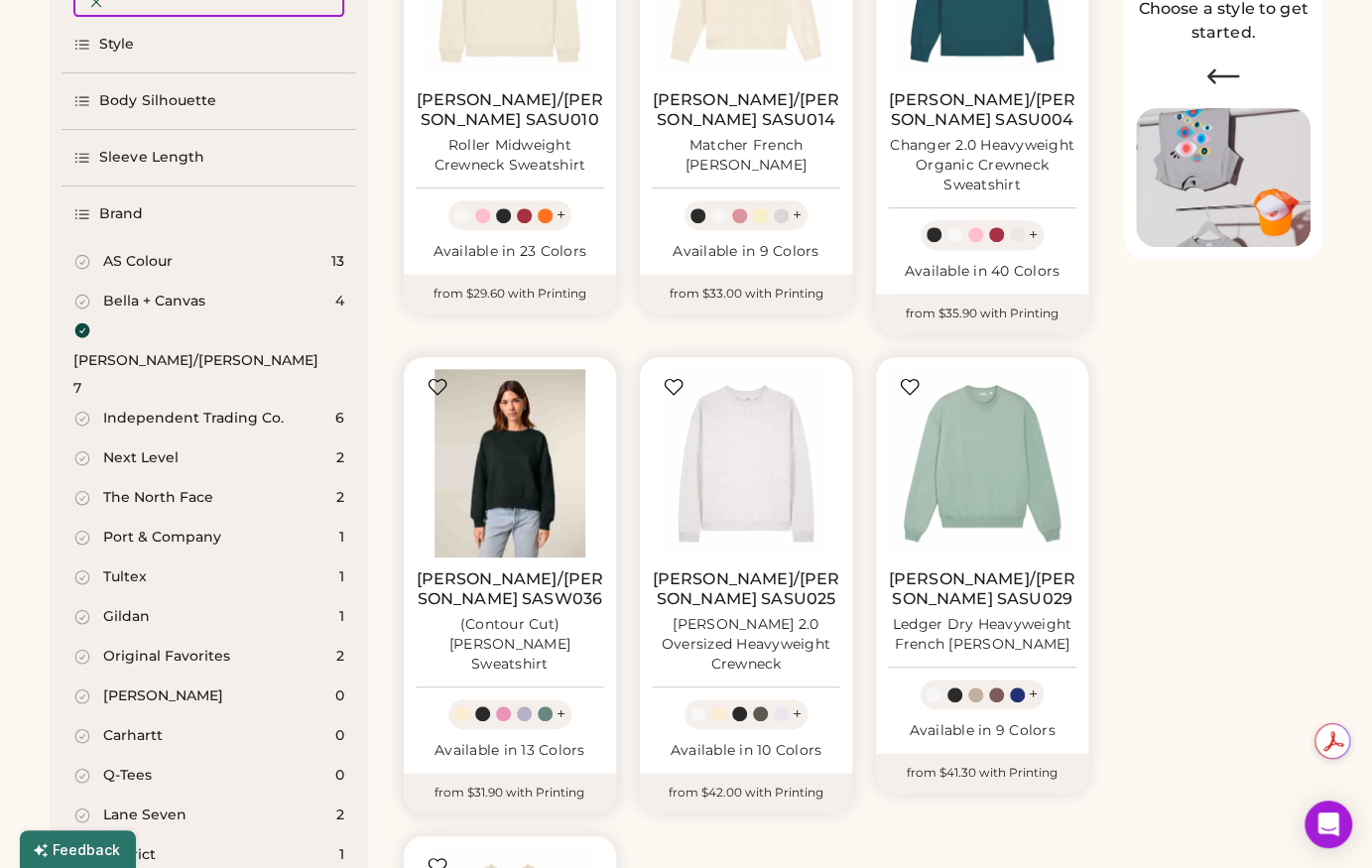 click at bounding box center (510, 463) 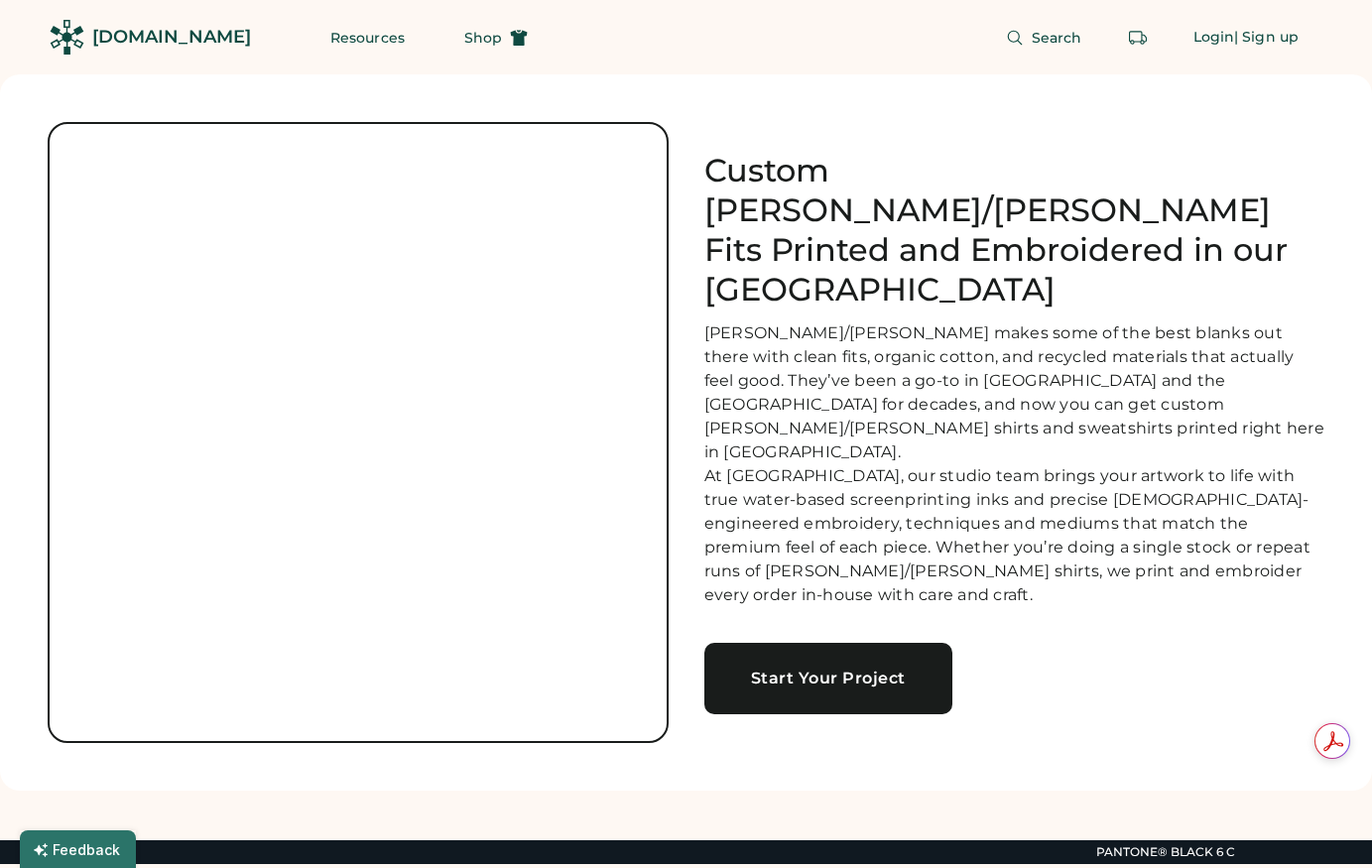 scroll, scrollTop: 0, scrollLeft: 0, axis: both 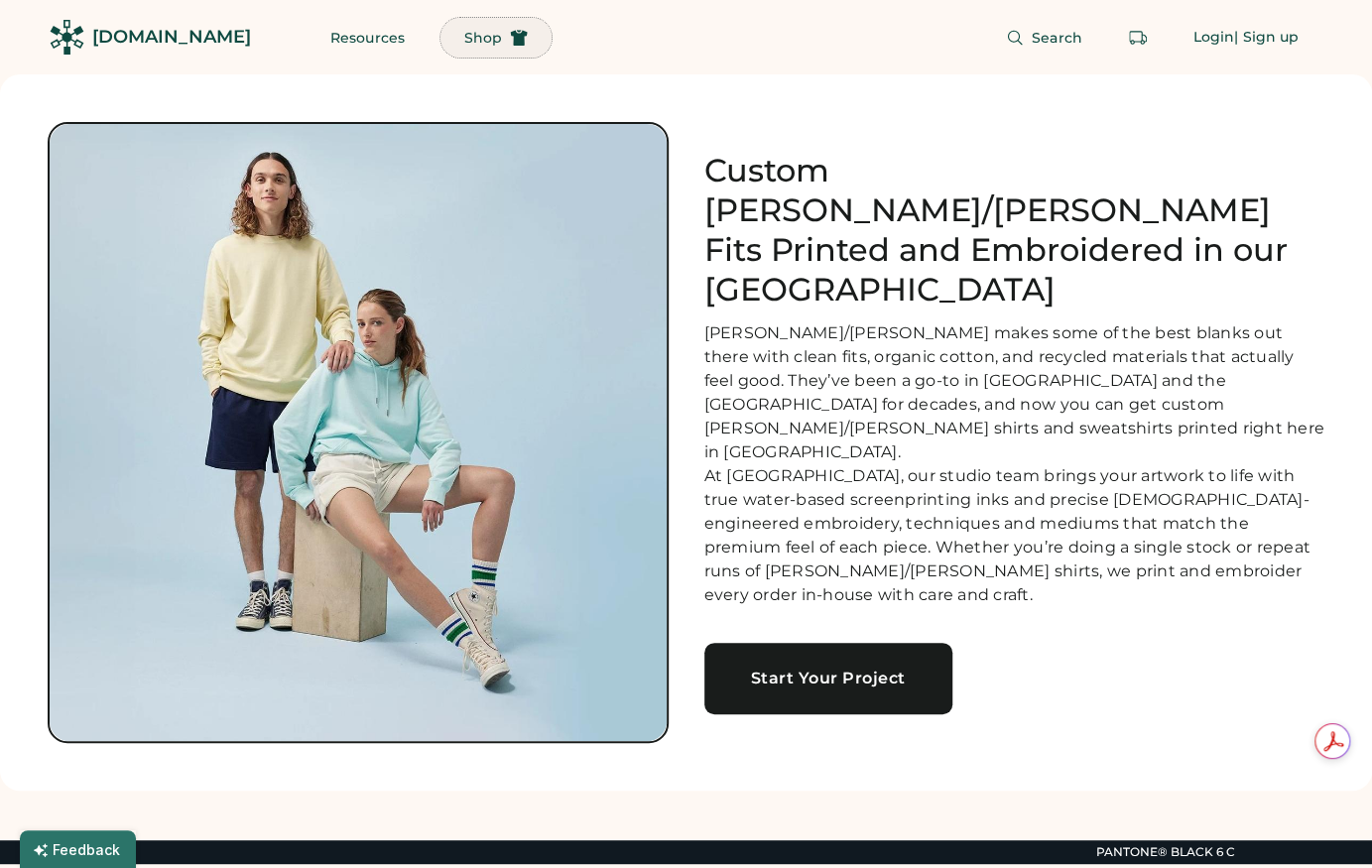 click on "Shop" at bounding box center (496, 38) 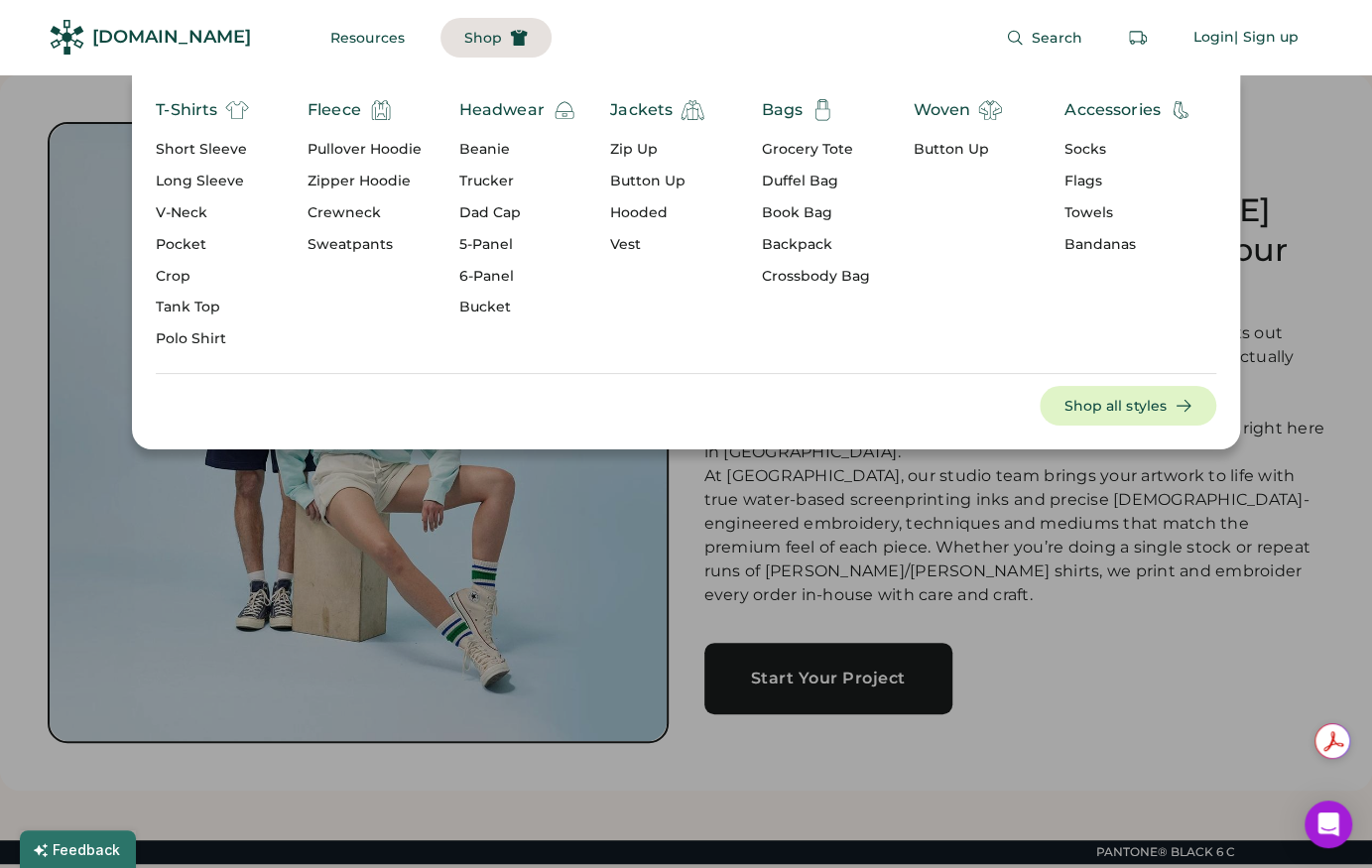 click on "Crewneck" at bounding box center [364, 213] 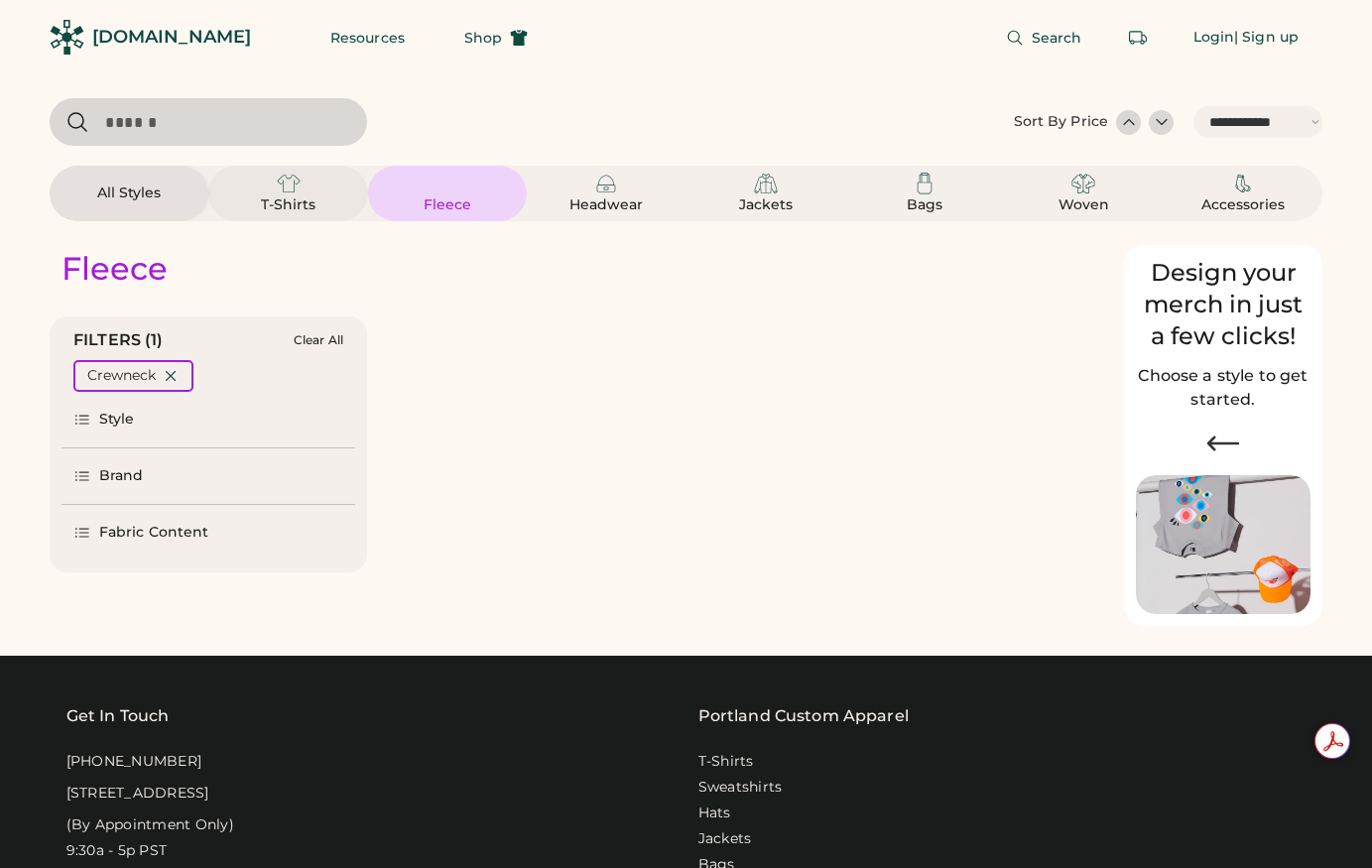 select on "*****" 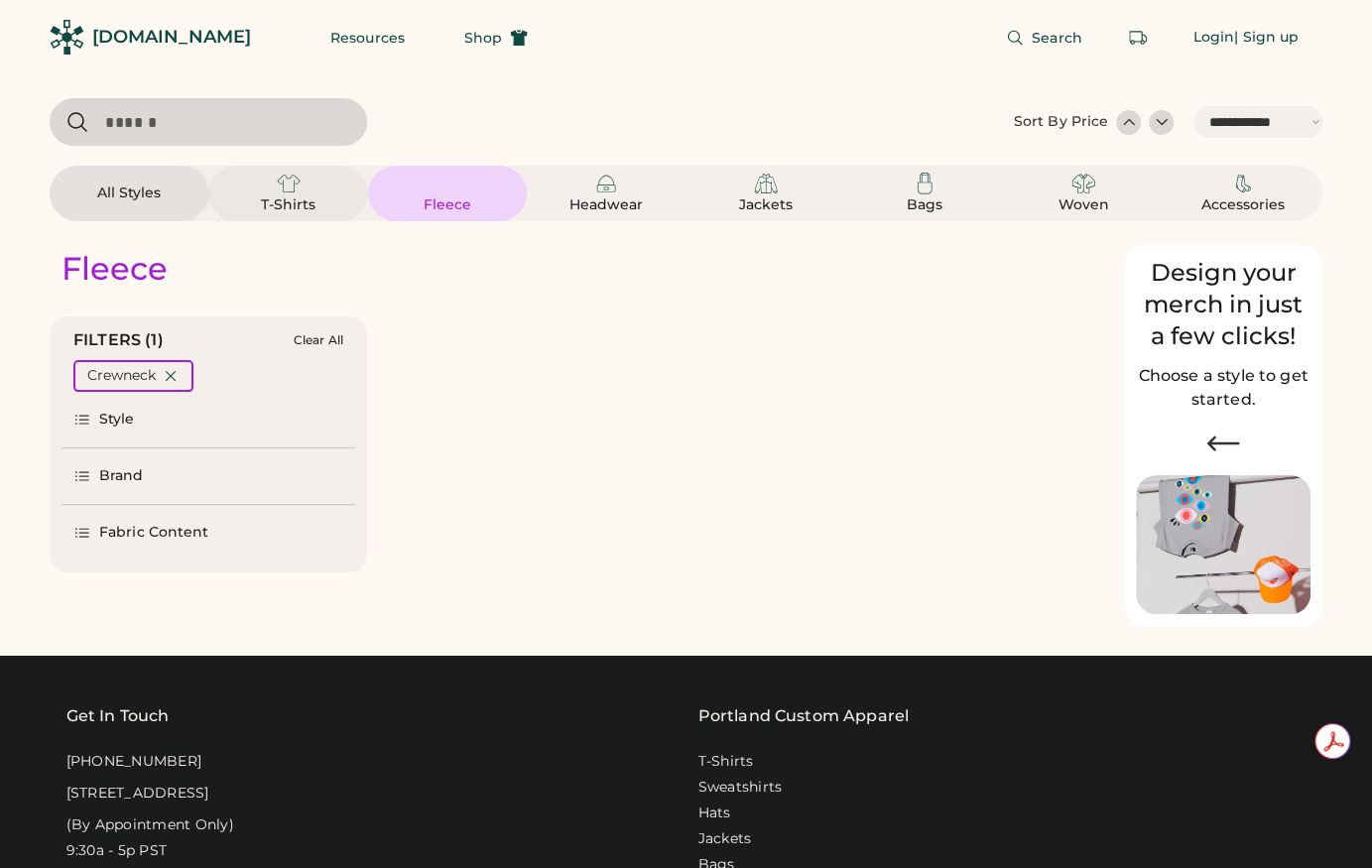 select on "*" 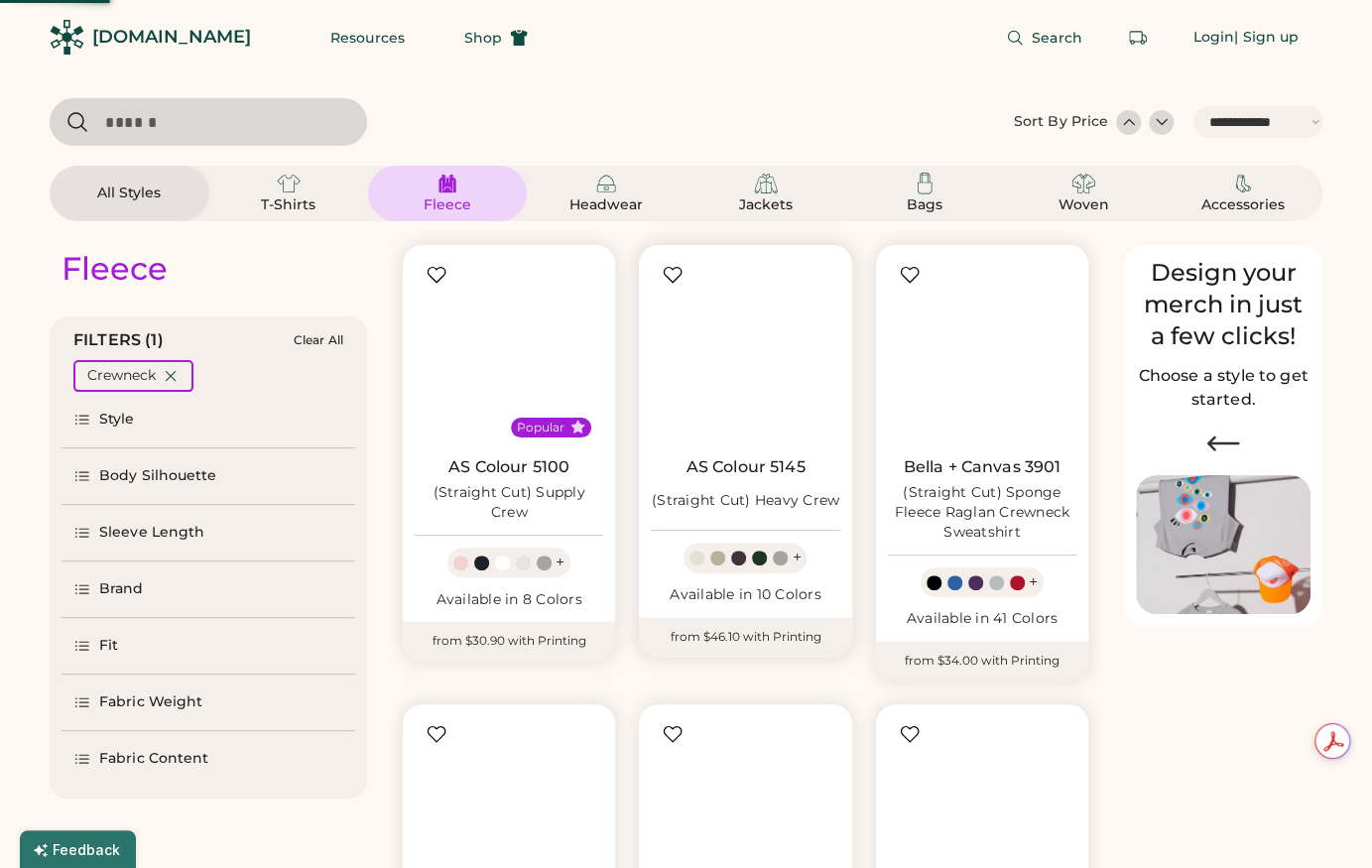 scroll, scrollTop: 0, scrollLeft: 0, axis: both 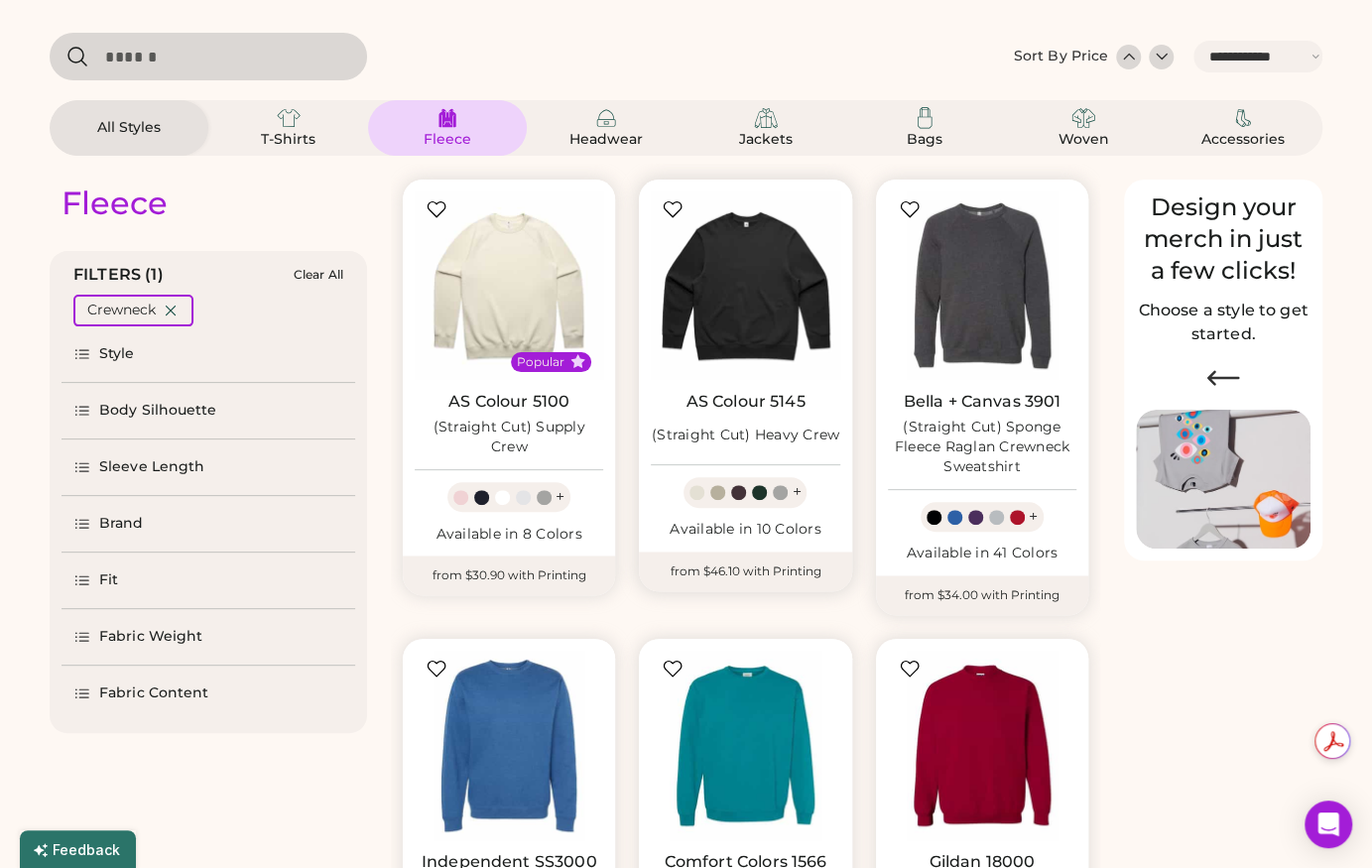 select on "*****" 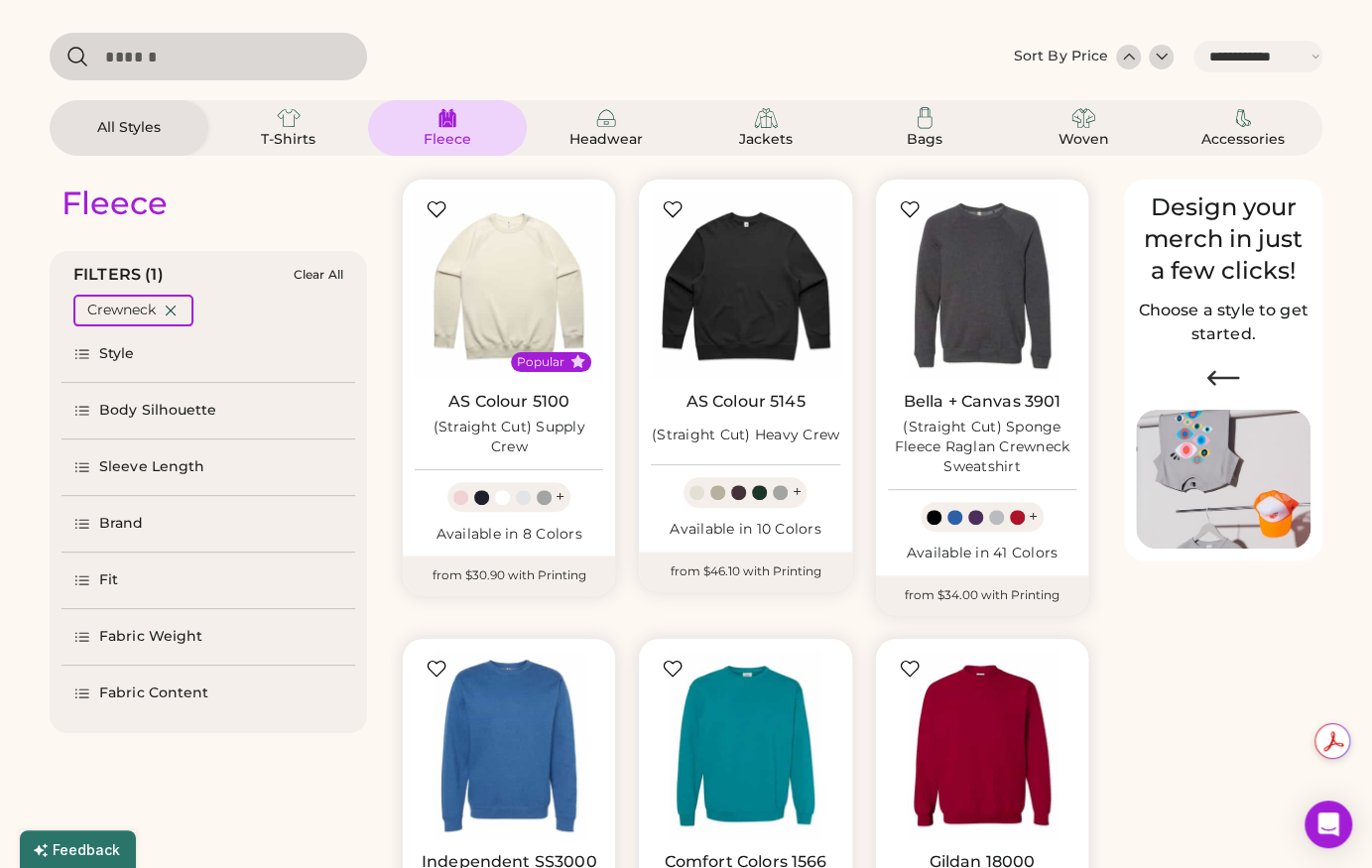 click on "Body Silhouette" at bounding box center (158, 411) 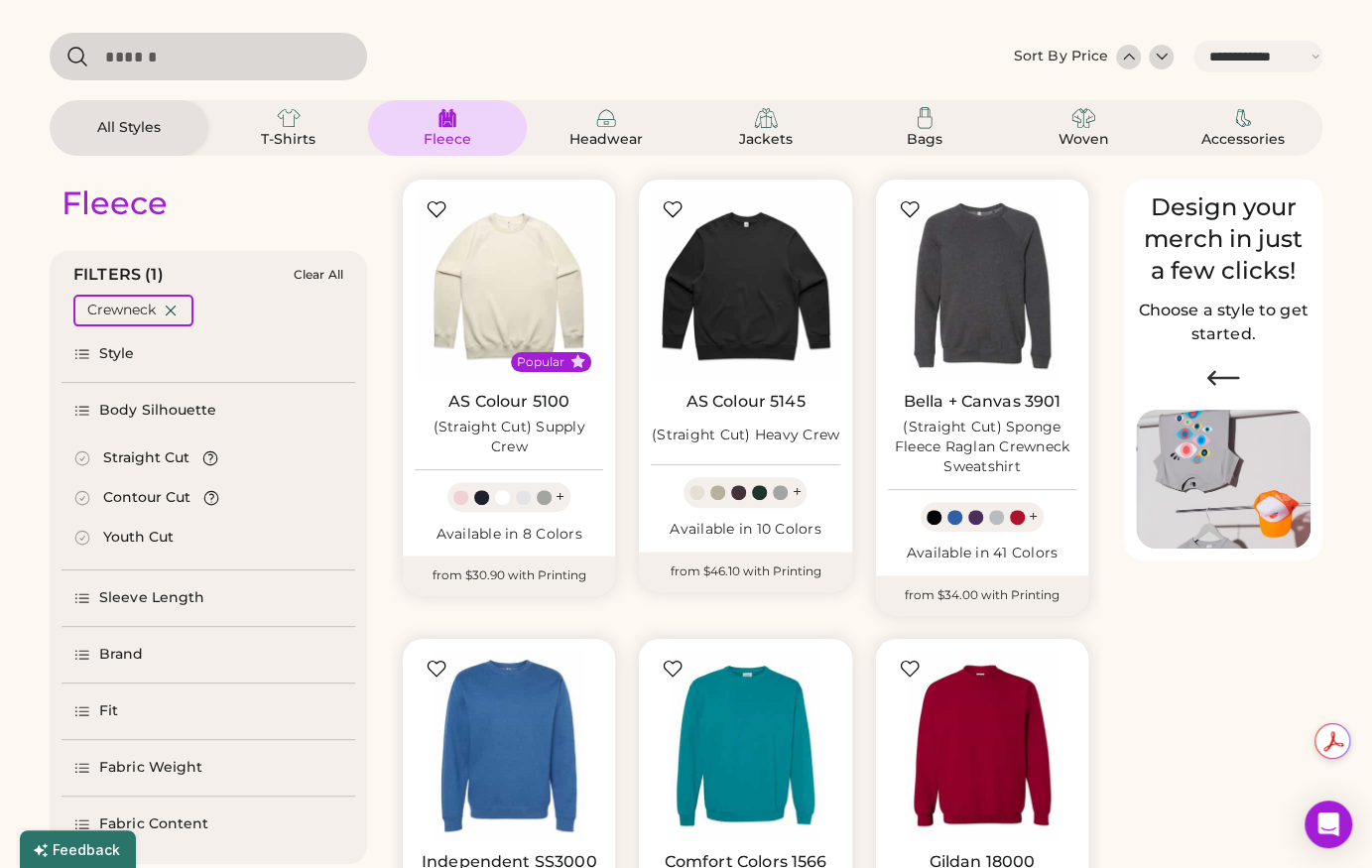 click on "Body Silhouette" at bounding box center (158, 411) 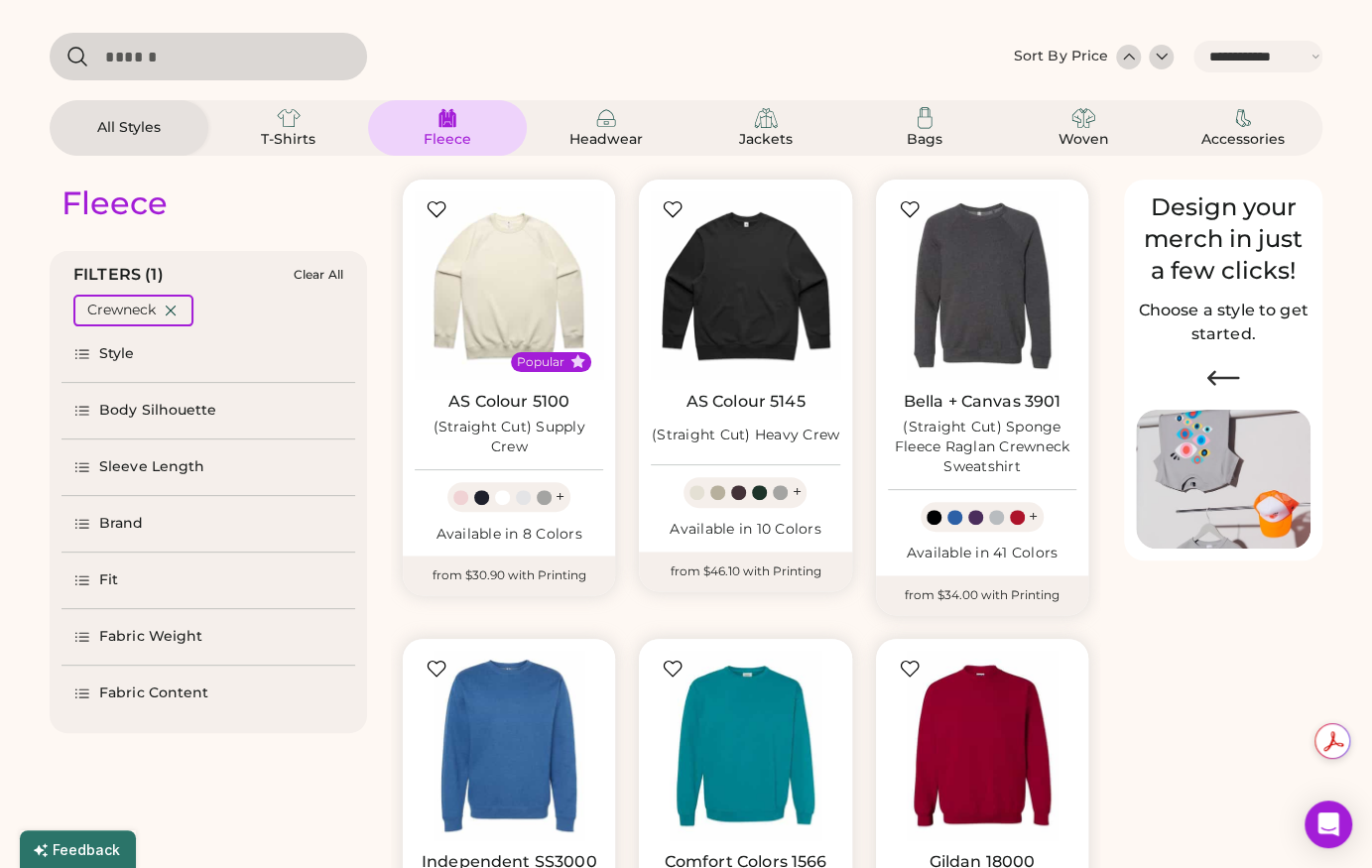 click on "Body Silhouette" at bounding box center [158, 411] 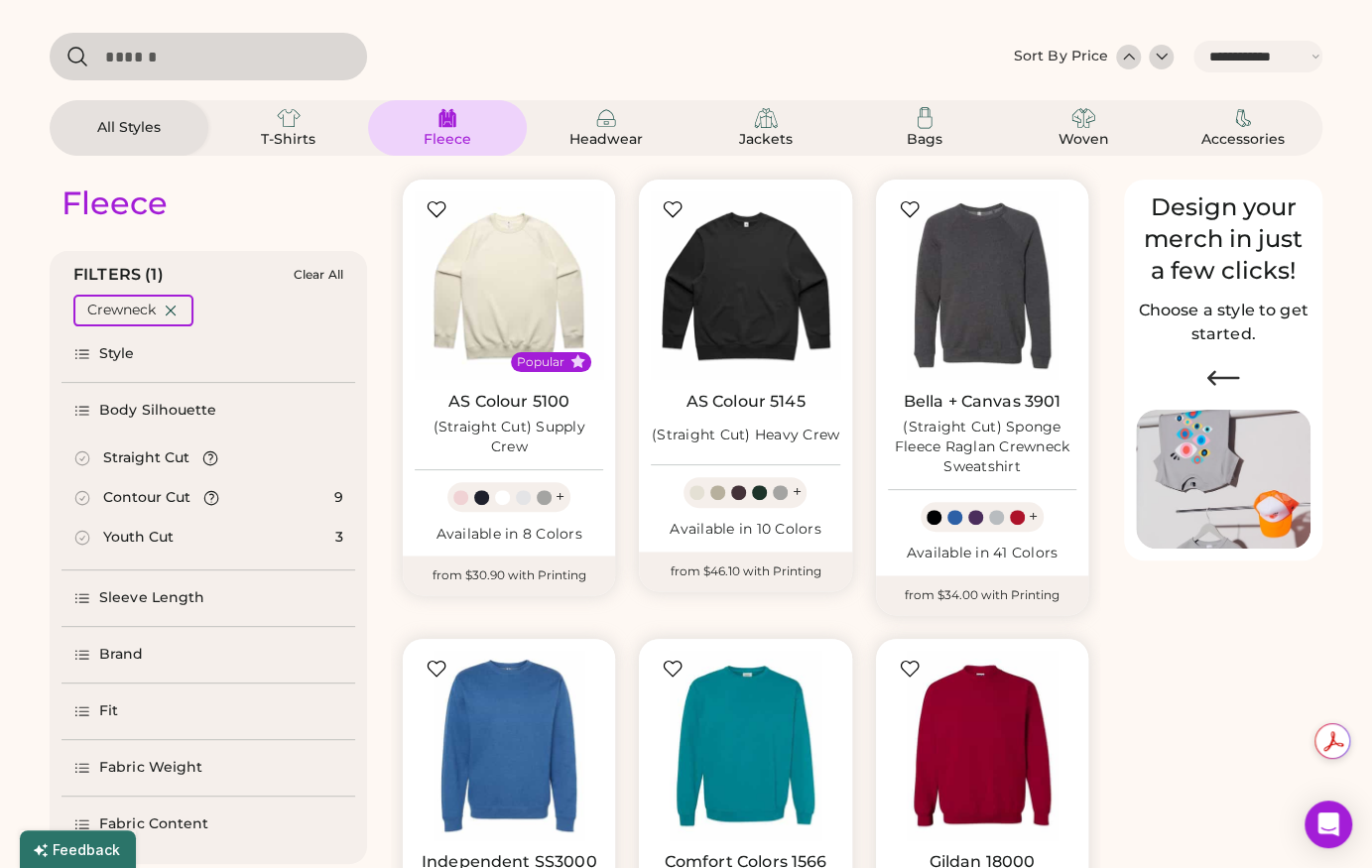 click on "Youth Cut" at bounding box center [138, 538] 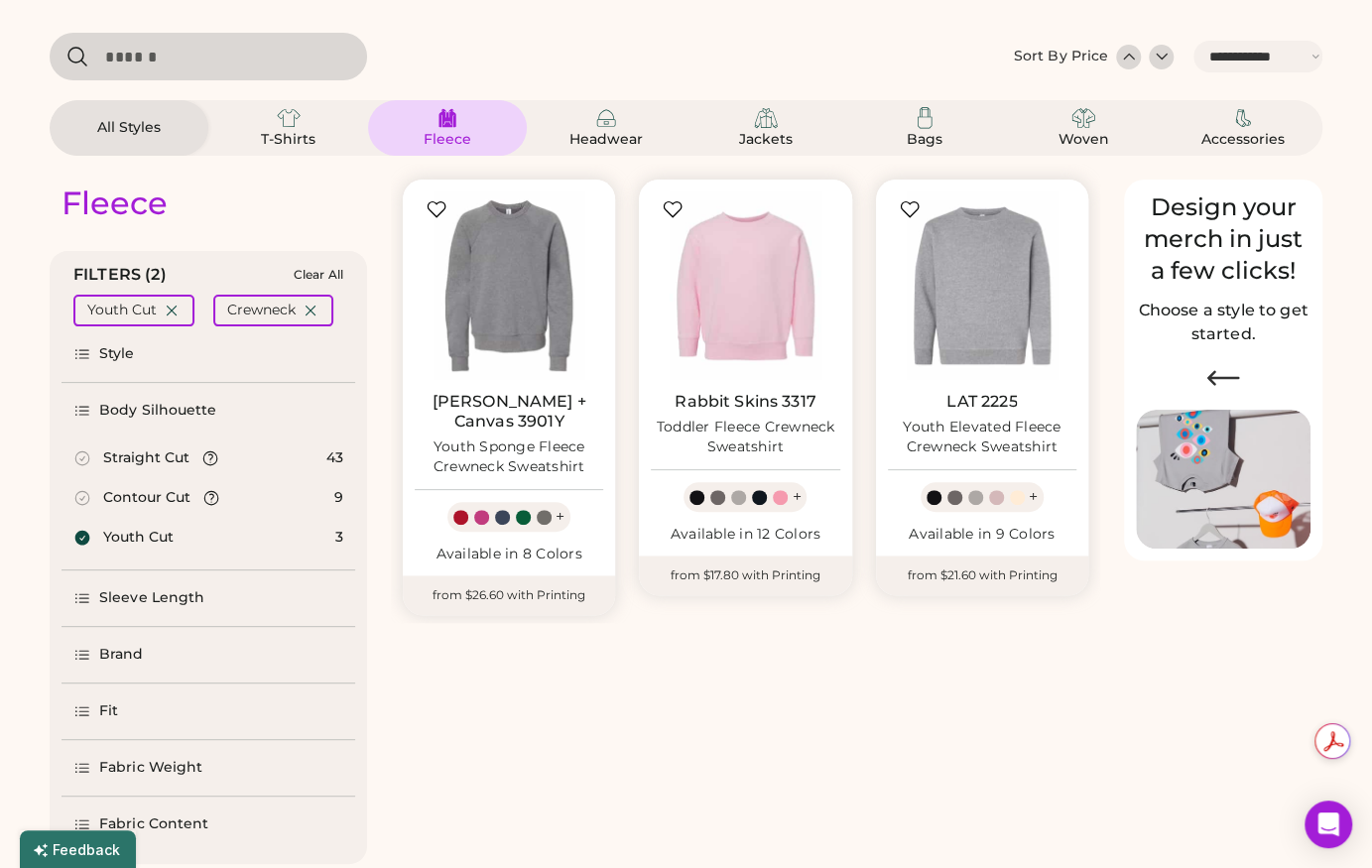 scroll, scrollTop: 135, scrollLeft: 0, axis: vertical 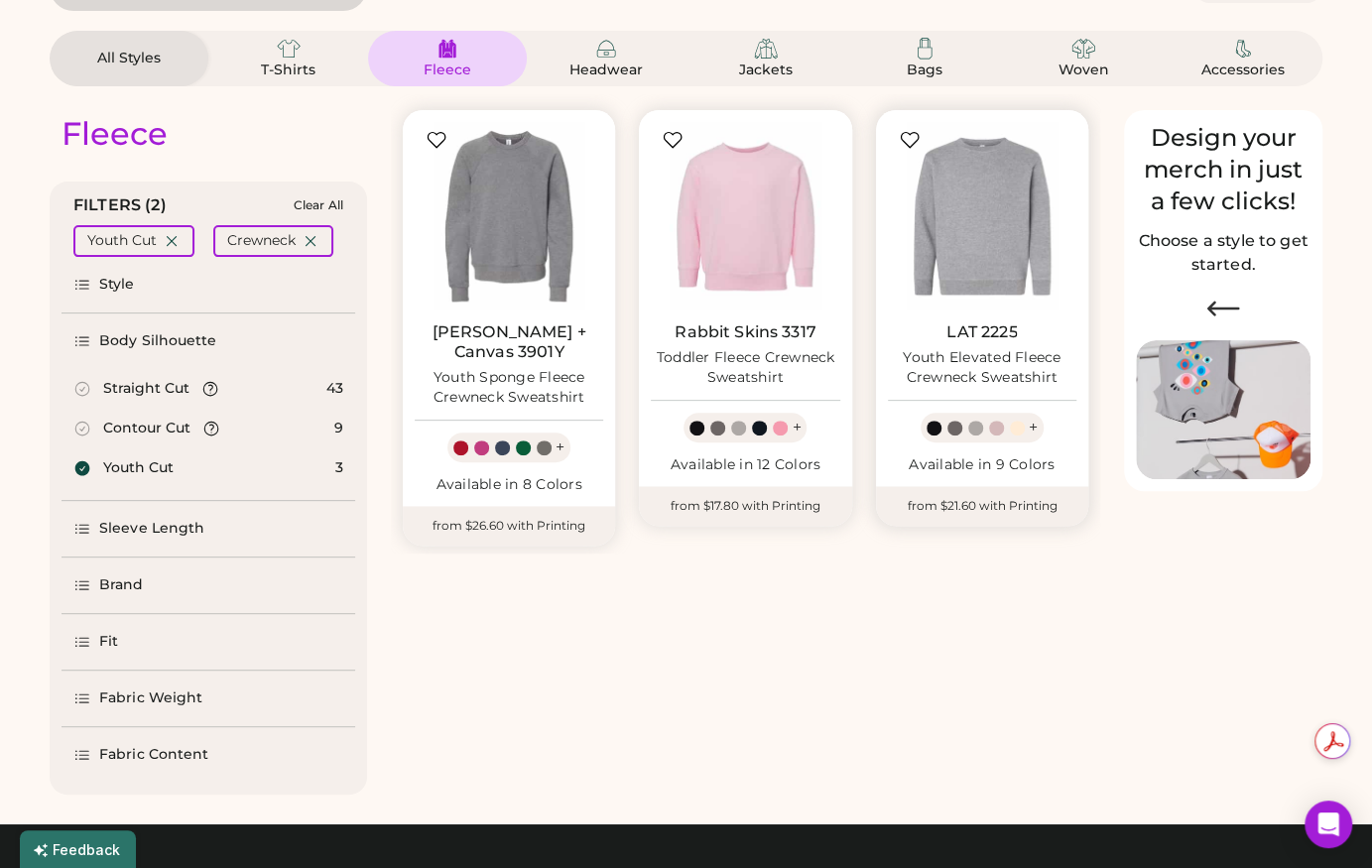 click on "Youth Elevated Fleece Crewneck Sweatshirt" at bounding box center (982, 368) 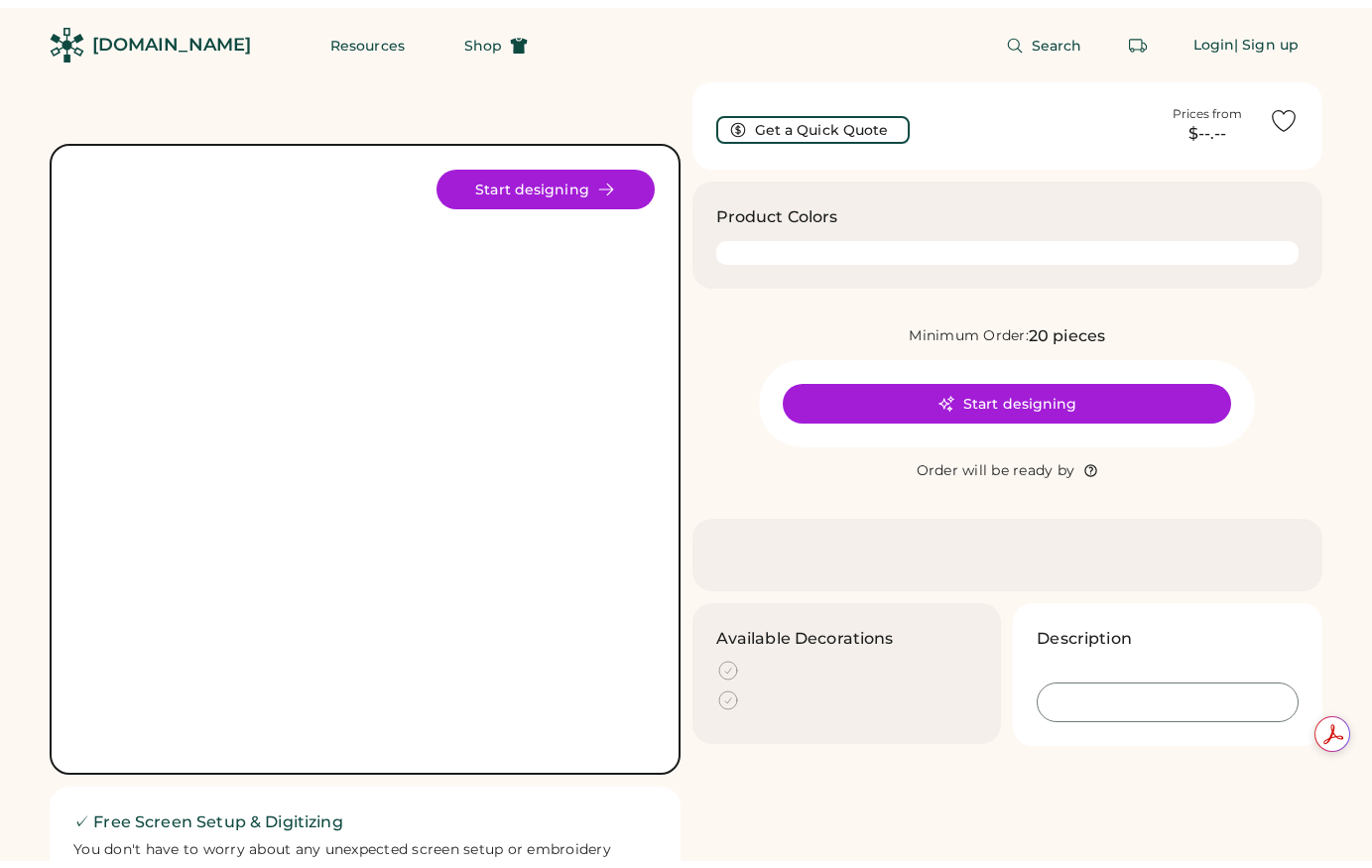 scroll, scrollTop: 0, scrollLeft: 0, axis: both 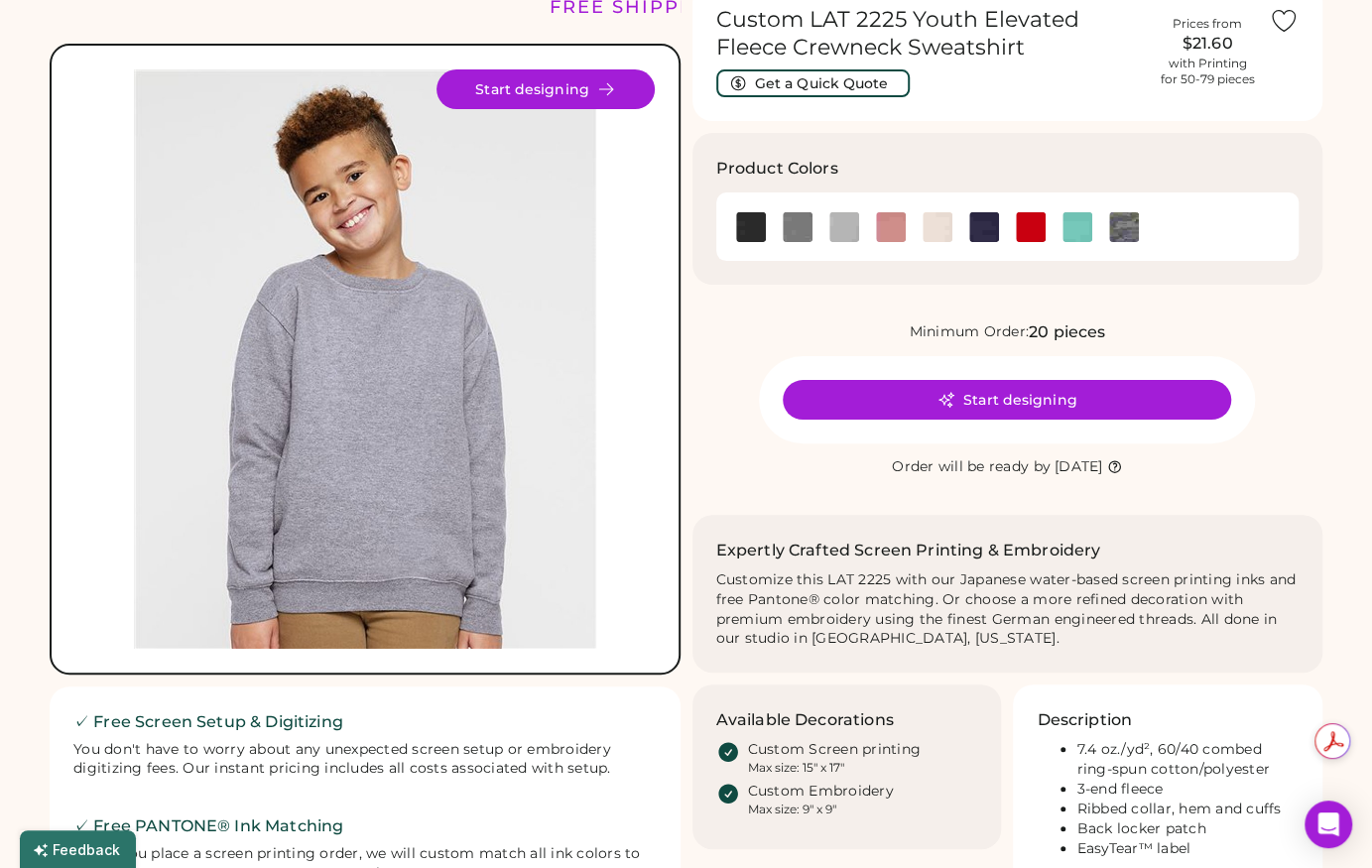 click at bounding box center (365, 359) 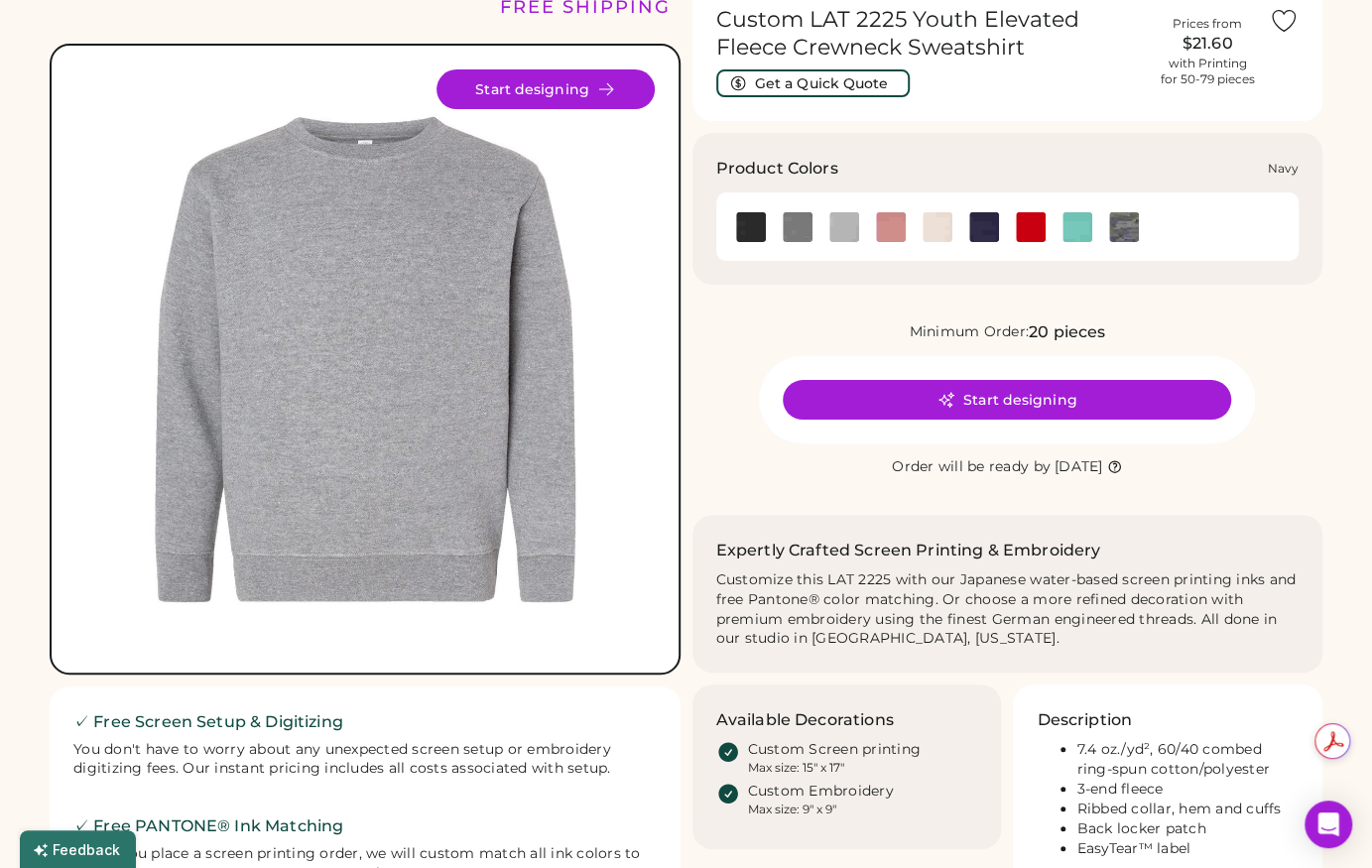 click 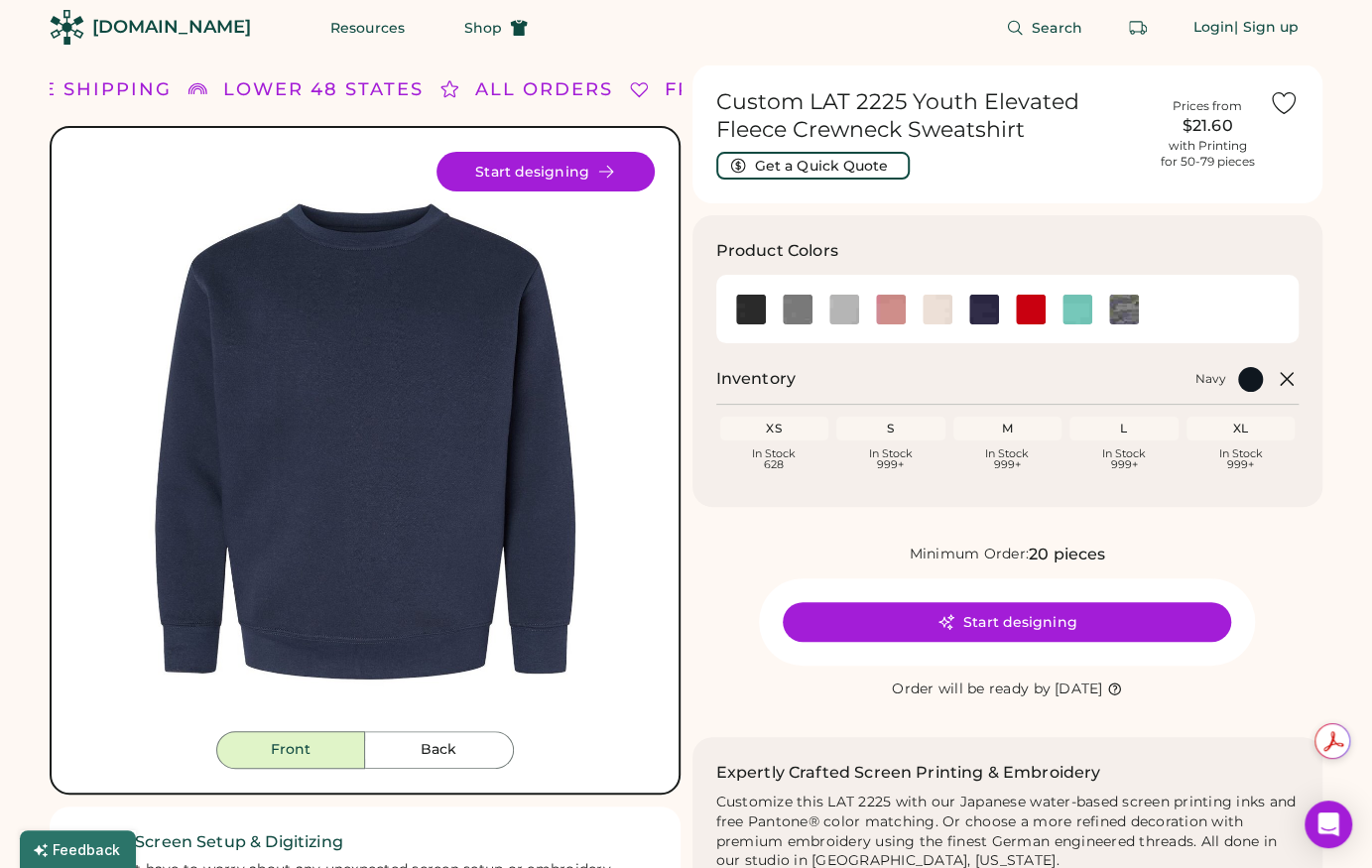 scroll, scrollTop: 0, scrollLeft: 0, axis: both 